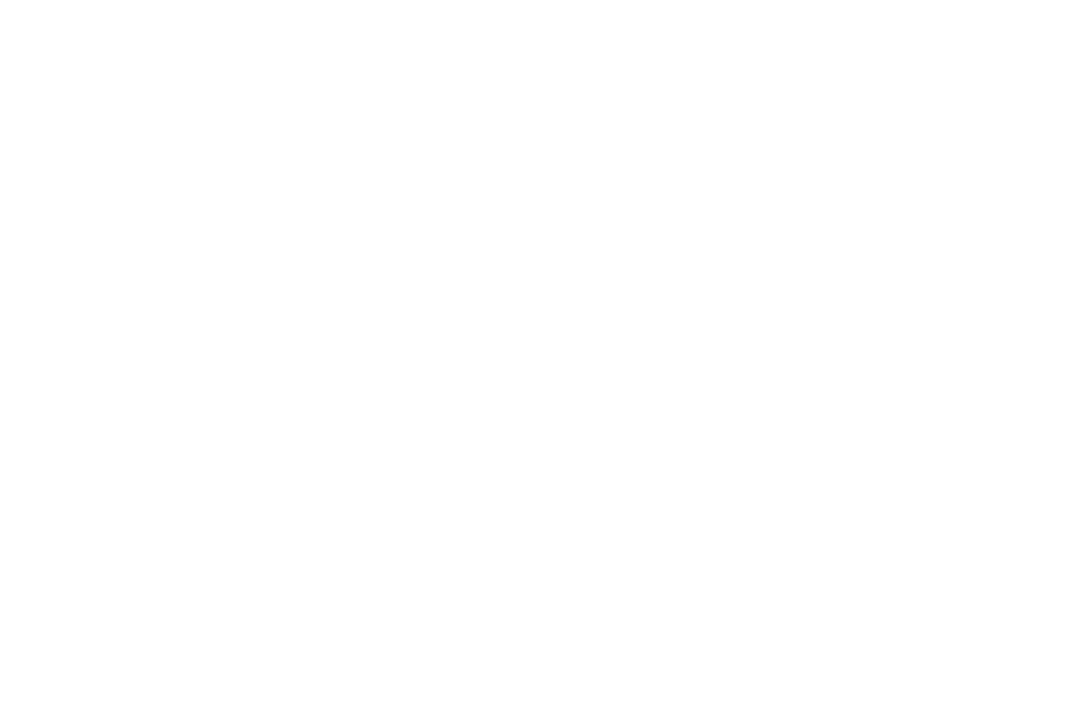 scroll, scrollTop: 0, scrollLeft: 0, axis: both 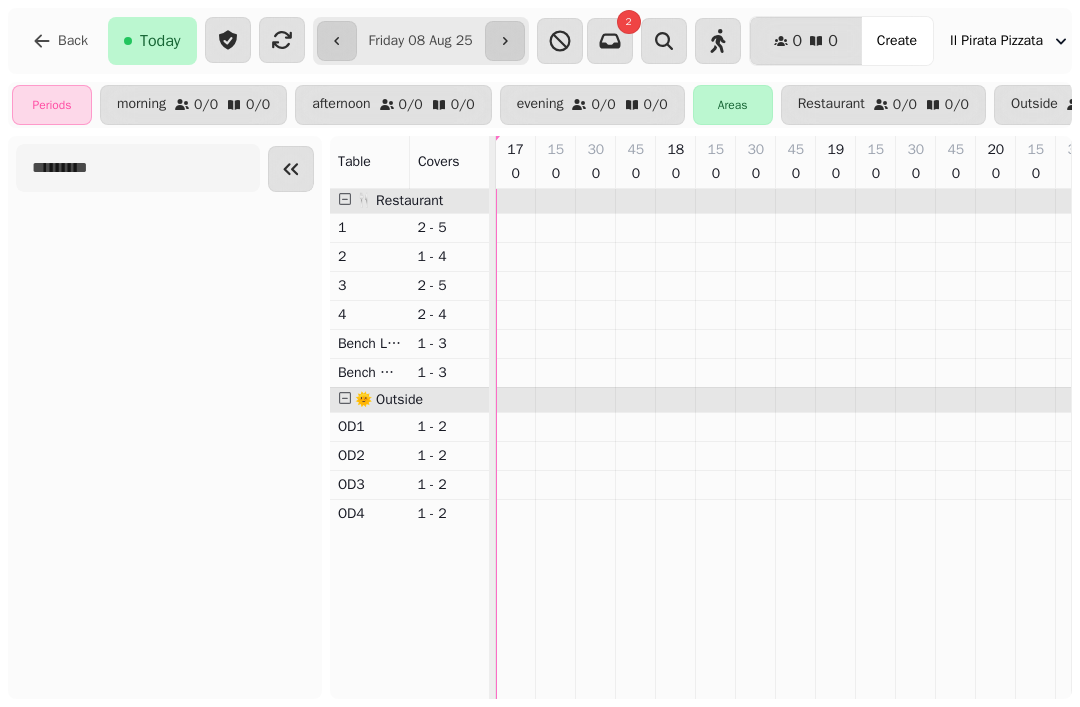 click 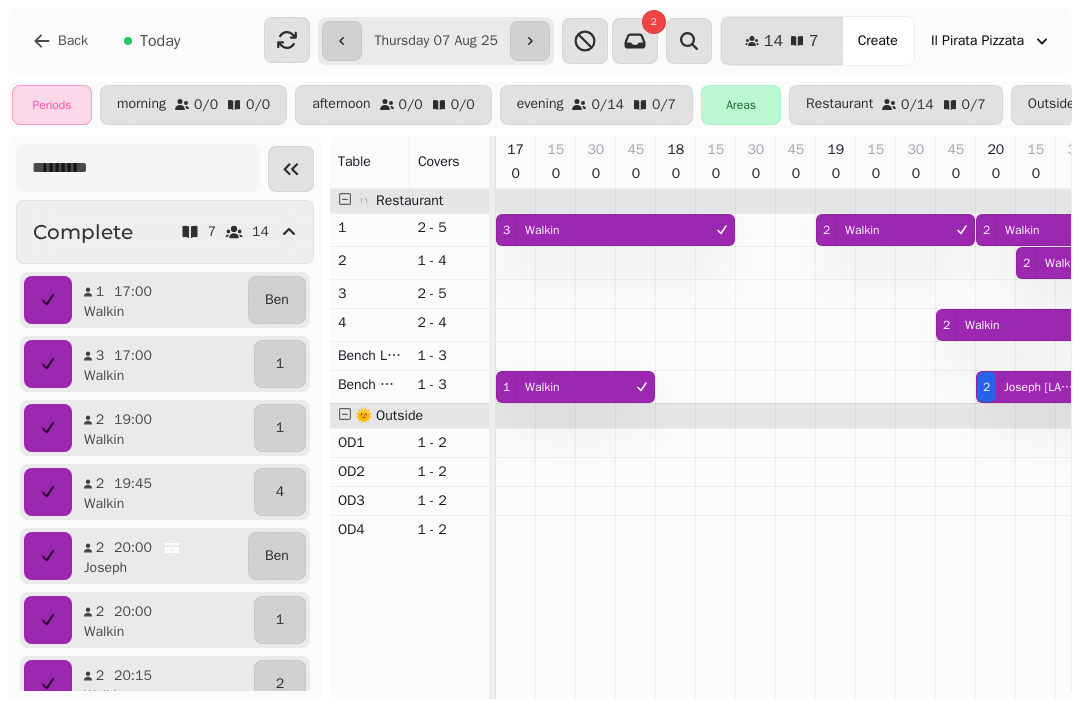 scroll, scrollTop: 0, scrollLeft: 204, axis: horizontal 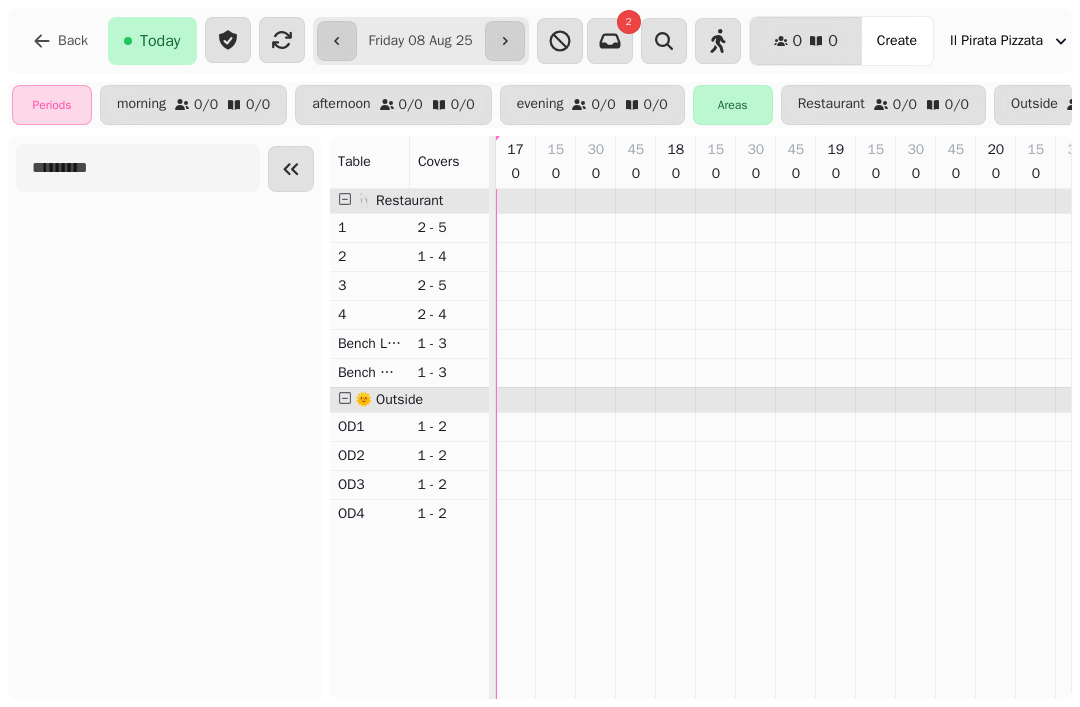 click at bounding box center [610, 41] 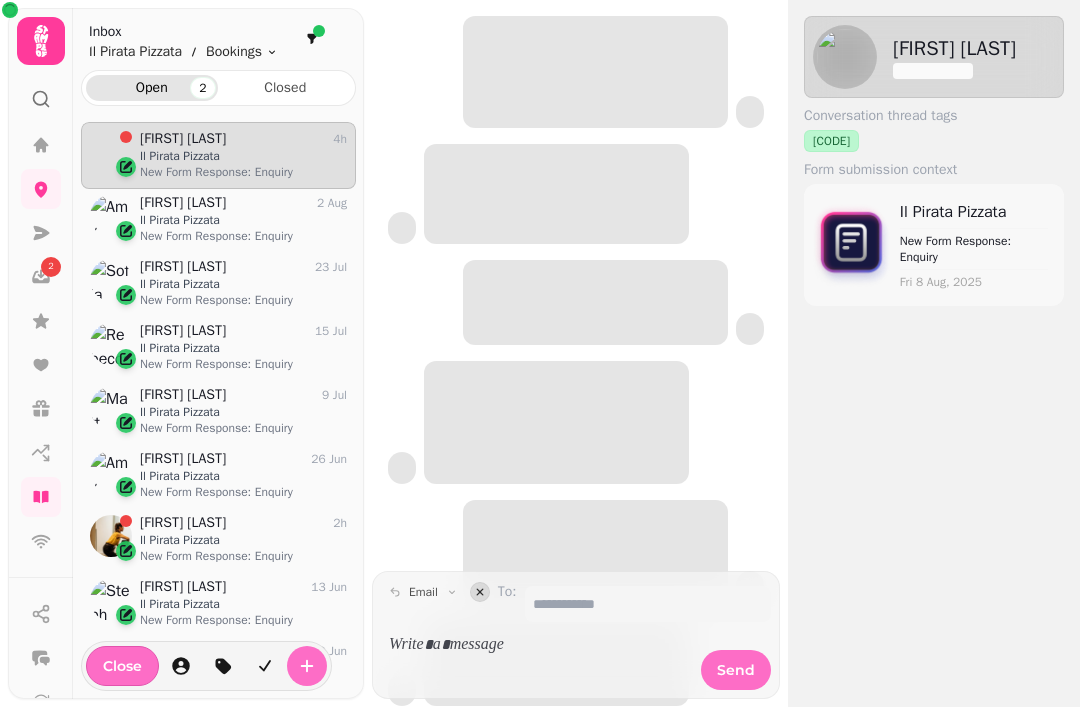 scroll, scrollTop: 1, scrollLeft: 1, axis: both 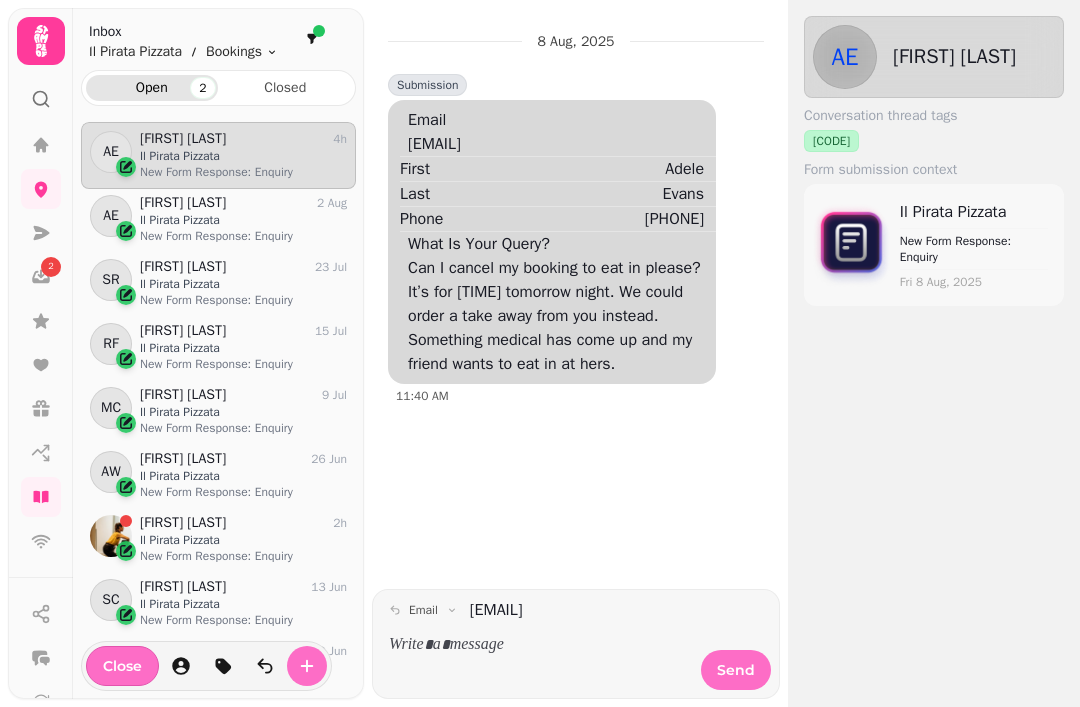 click 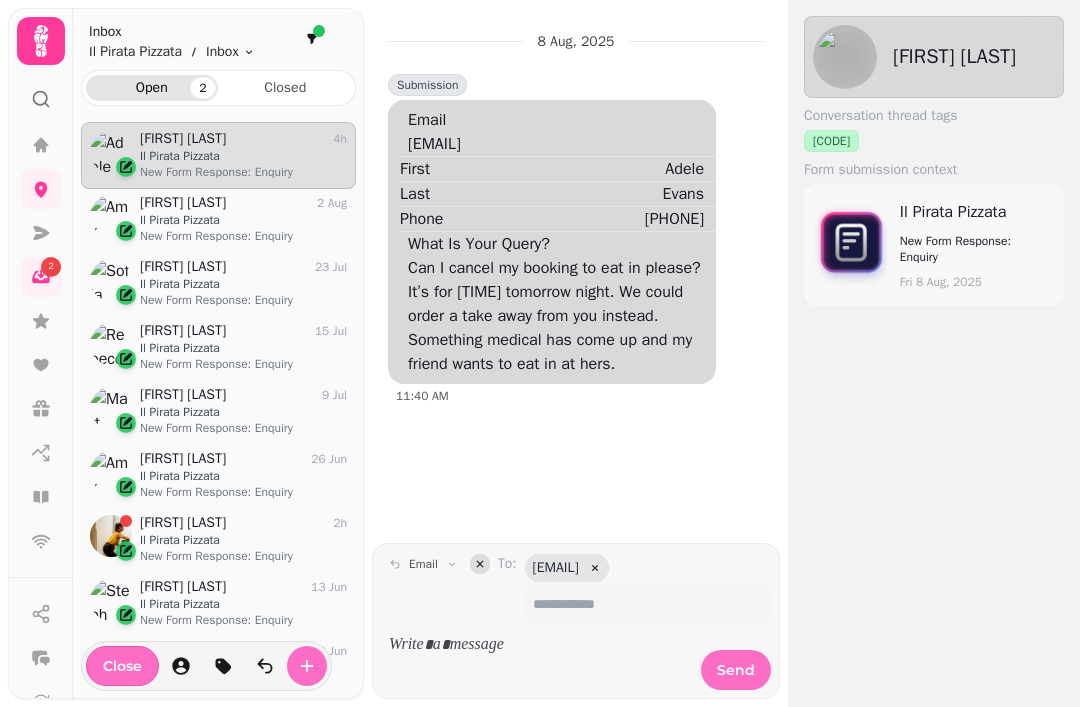scroll, scrollTop: 1, scrollLeft: 1, axis: both 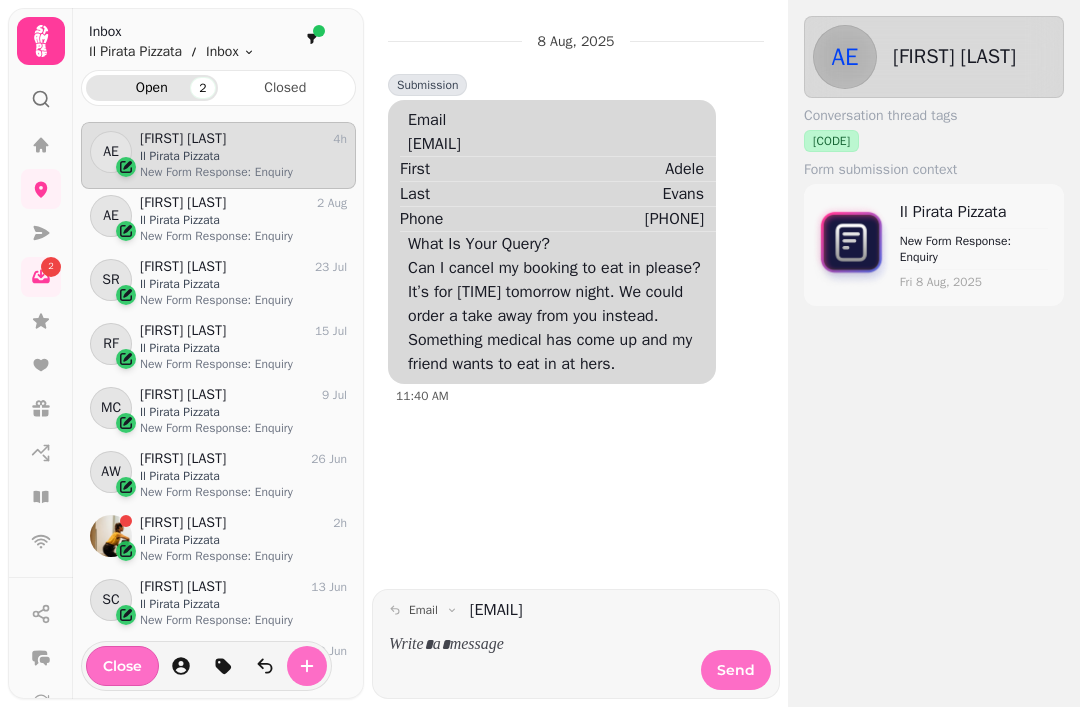 click on "Il Pirata Pizzata" at bounding box center (243, 540) 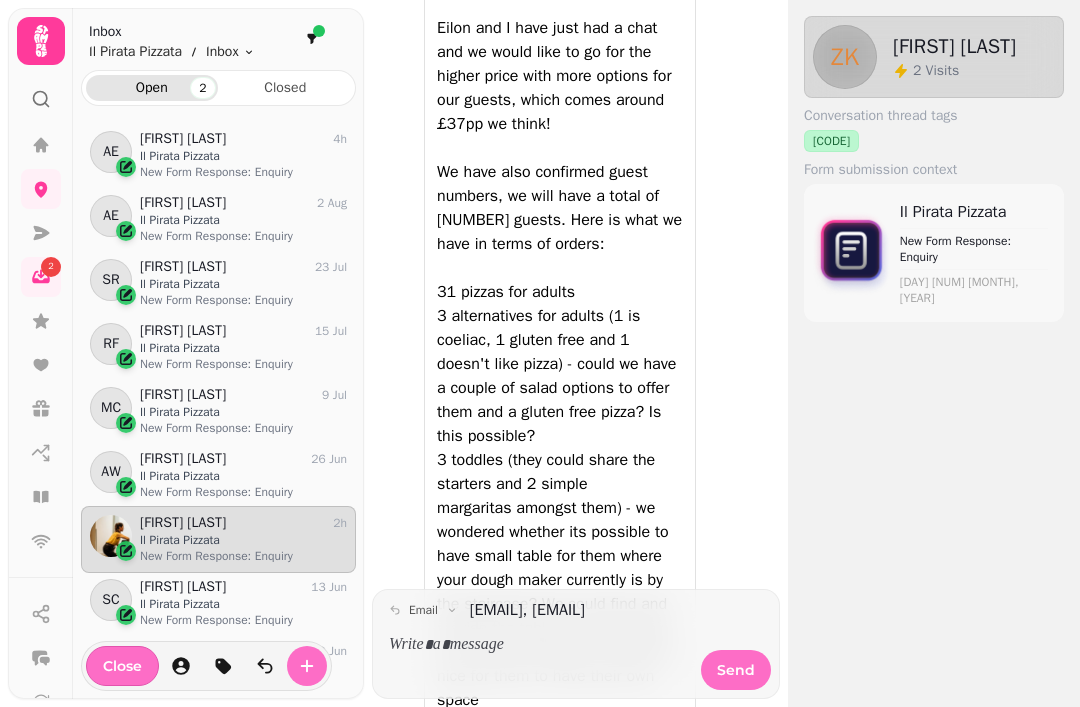 scroll, scrollTop: 6595, scrollLeft: 0, axis: vertical 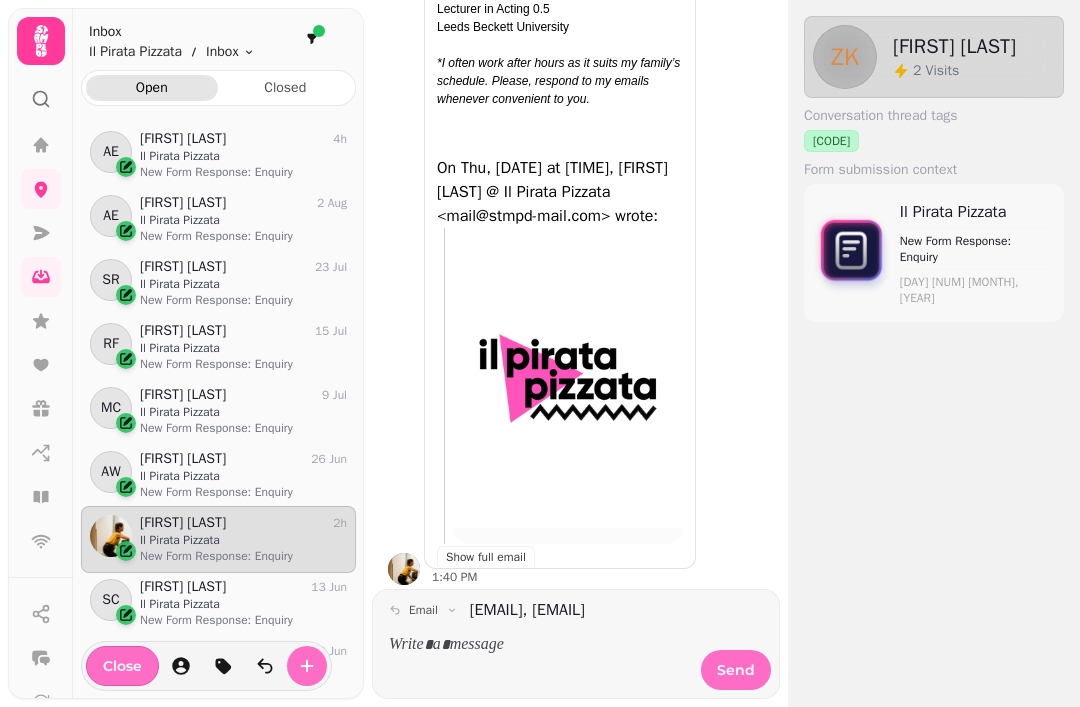 click 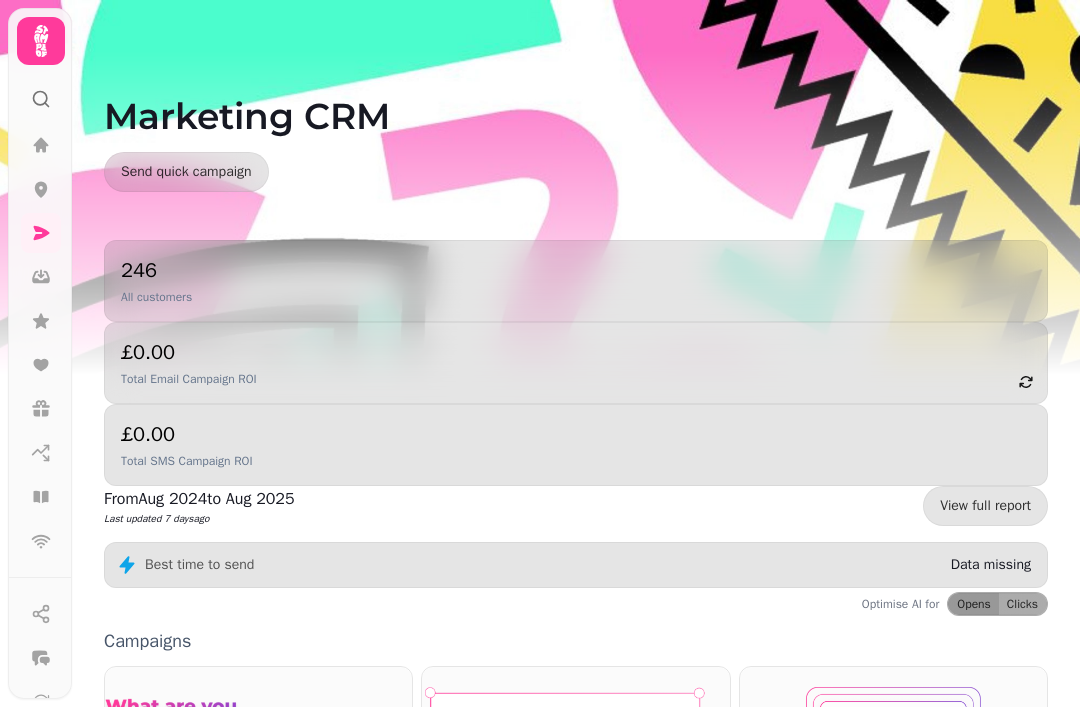 click at bounding box center (41, 189) 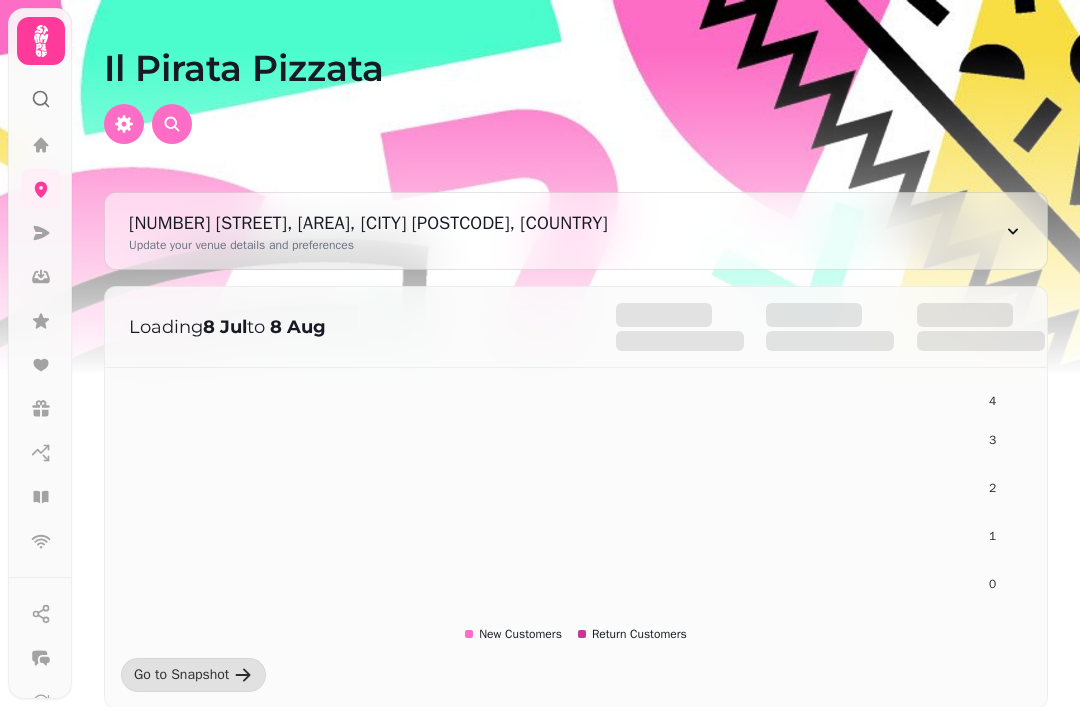 click 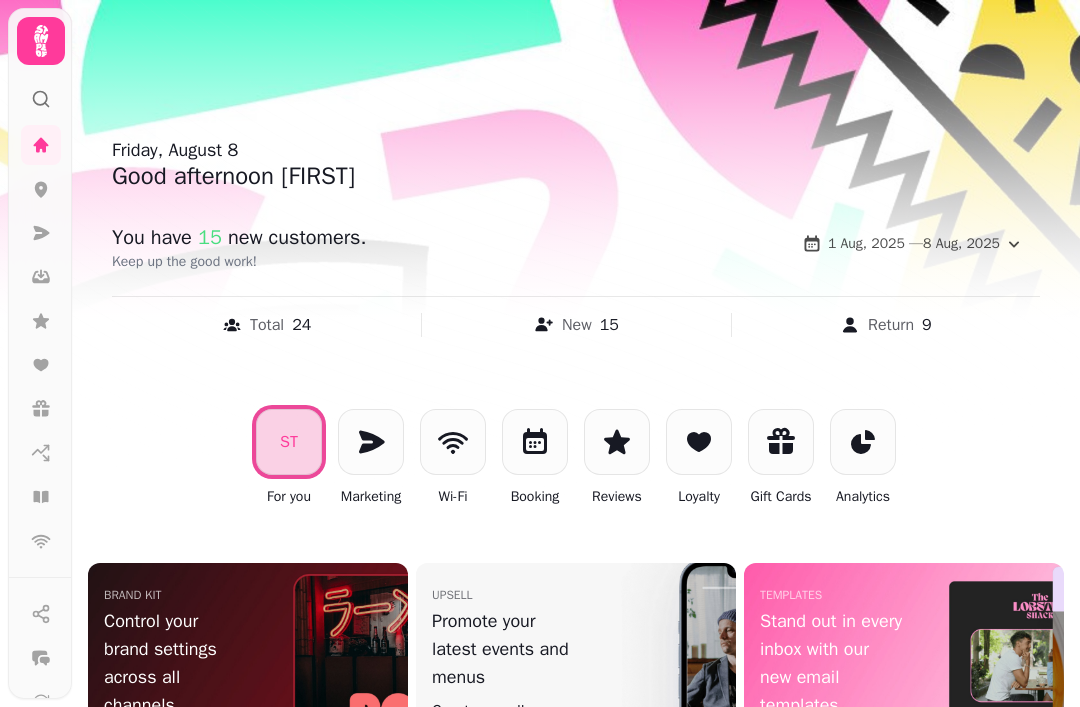 click 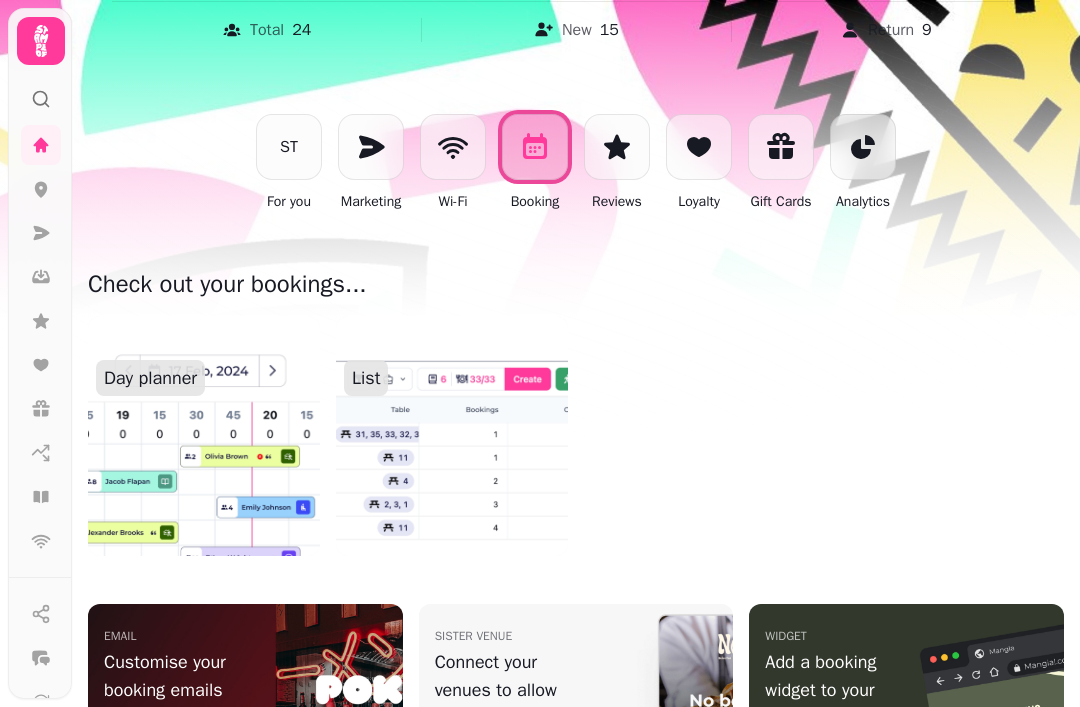 scroll, scrollTop: 335, scrollLeft: 0, axis: vertical 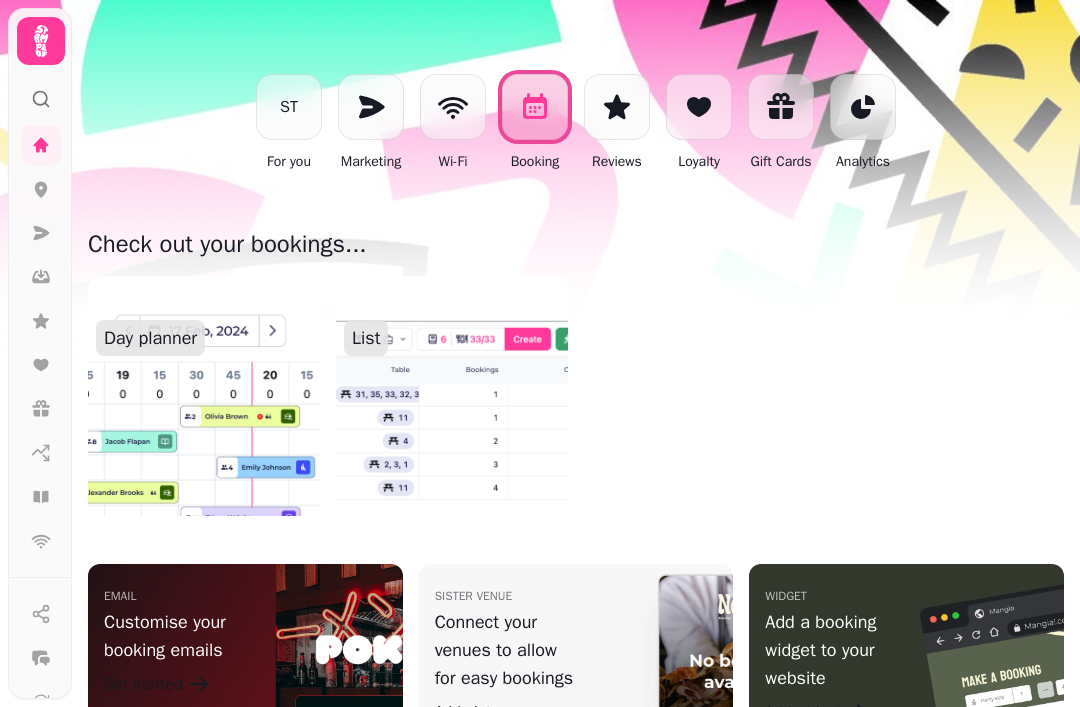 click at bounding box center (204, 396) 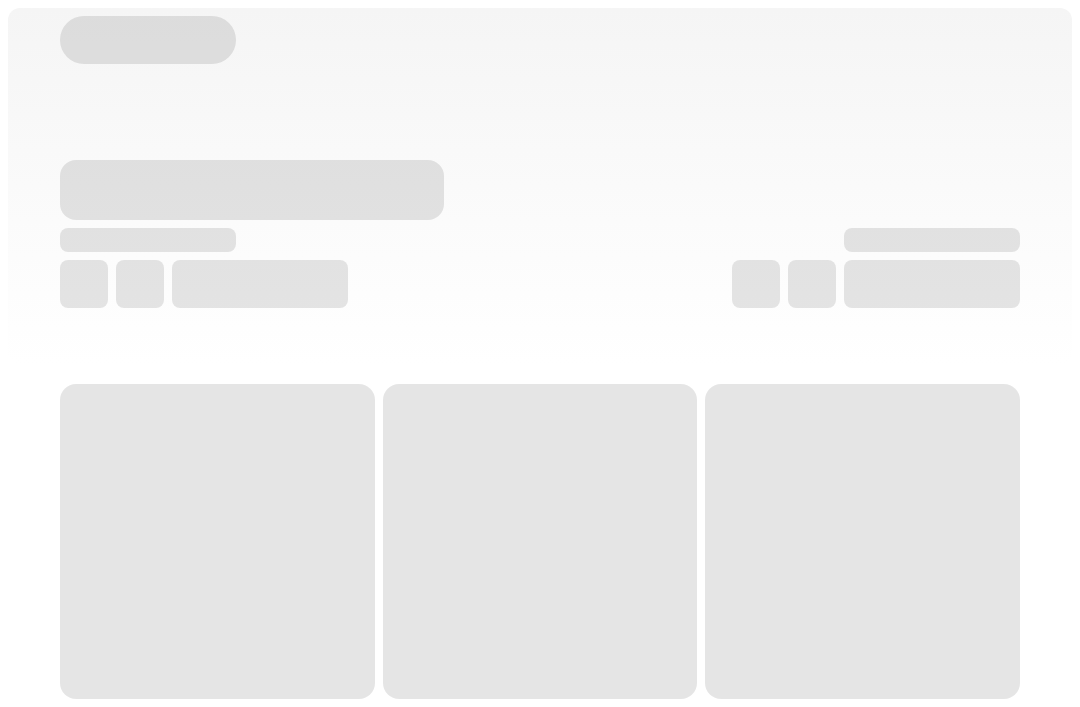 scroll, scrollTop: 0, scrollLeft: 0, axis: both 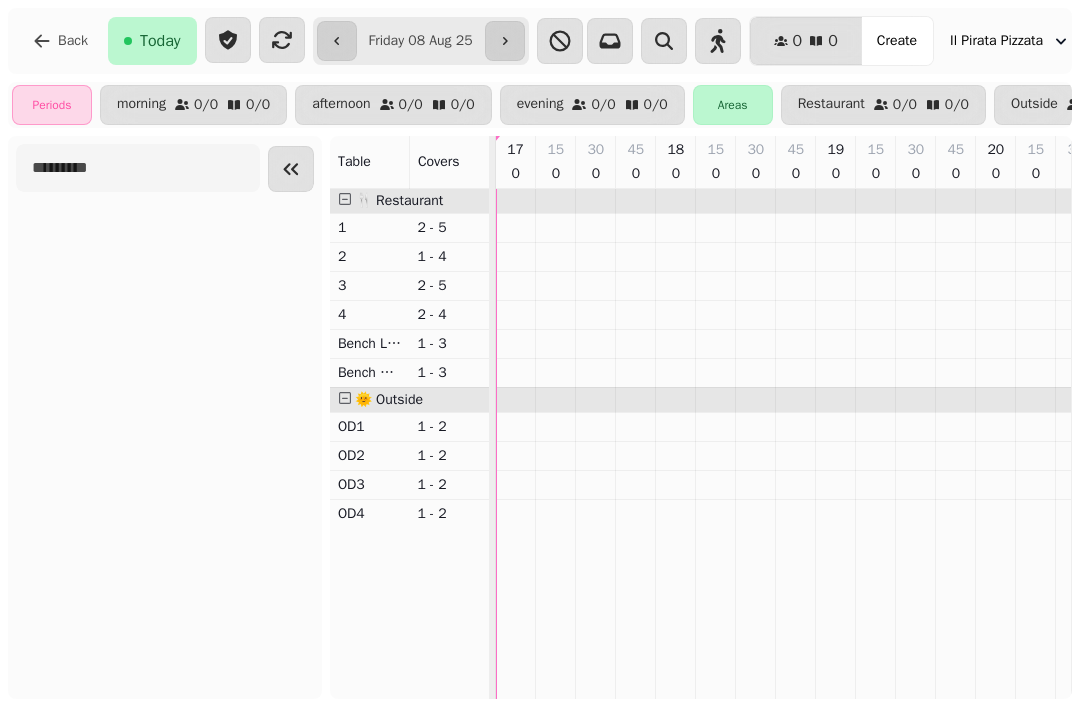 click at bounding box center [505, 41] 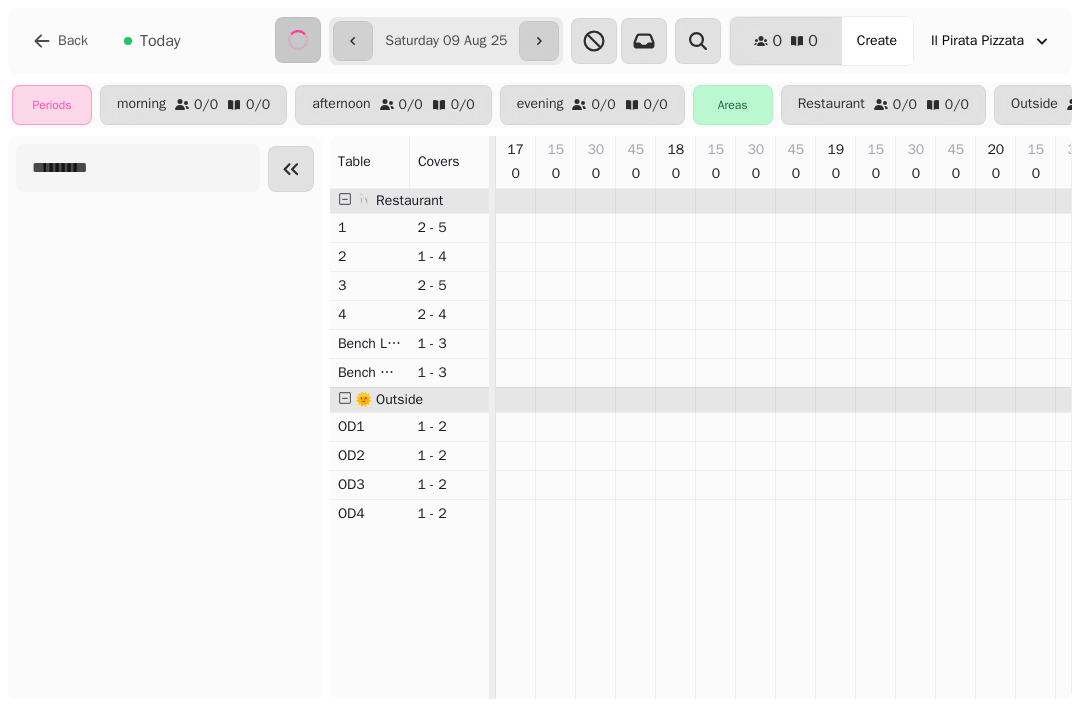 type on "**********" 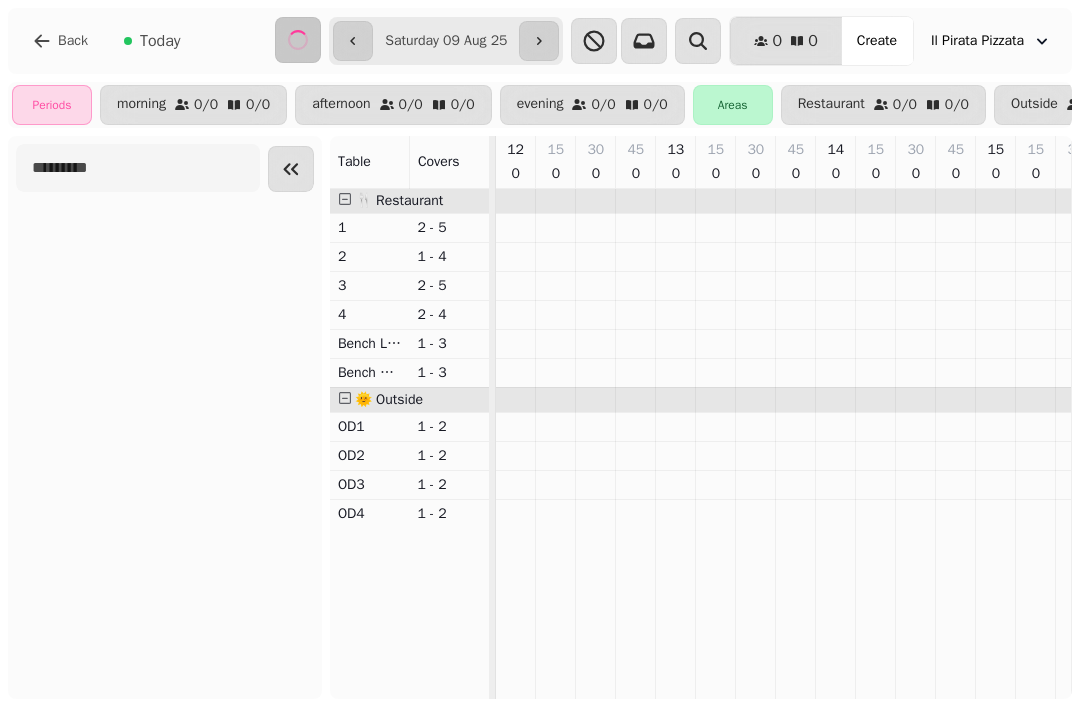 scroll, scrollTop: 0, scrollLeft: 654, axis: horizontal 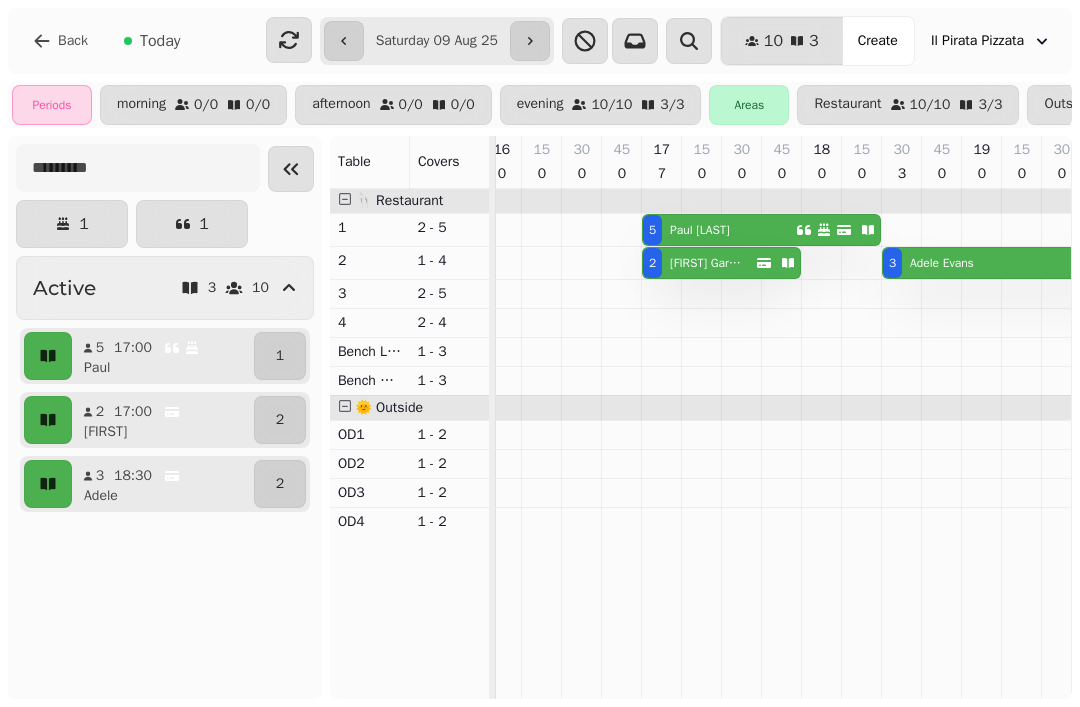click on "[NUMBER] [FIRST] [LAST]" at bounding box center (979, 263) 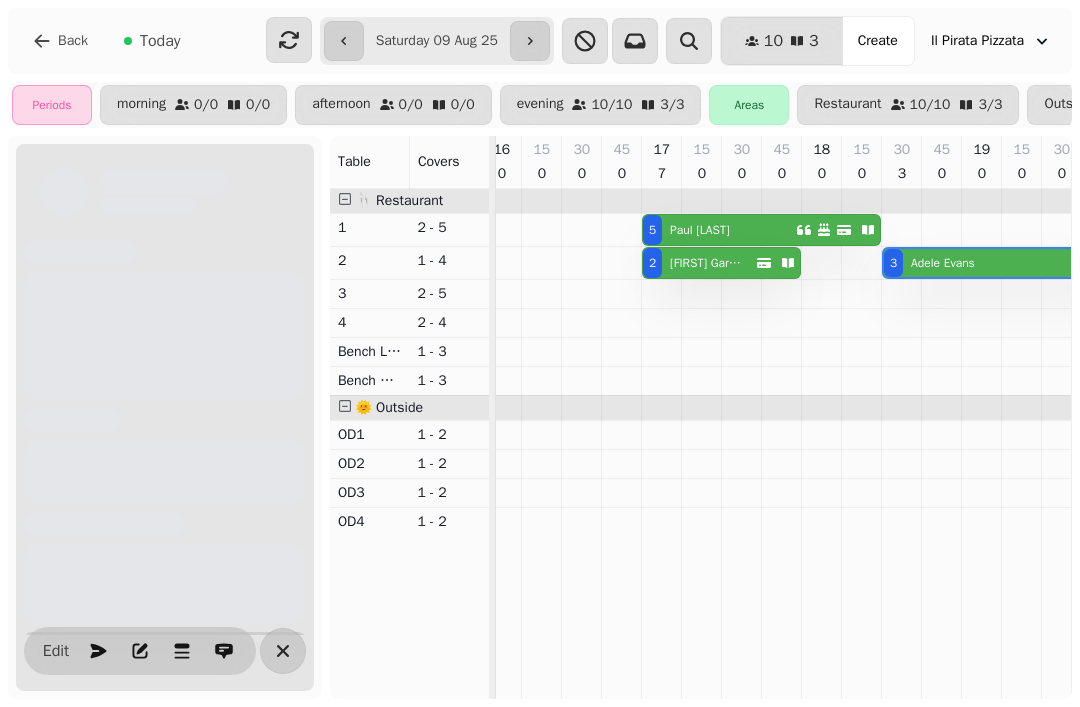 scroll, scrollTop: 0, scrollLeft: 1027, axis: horizontal 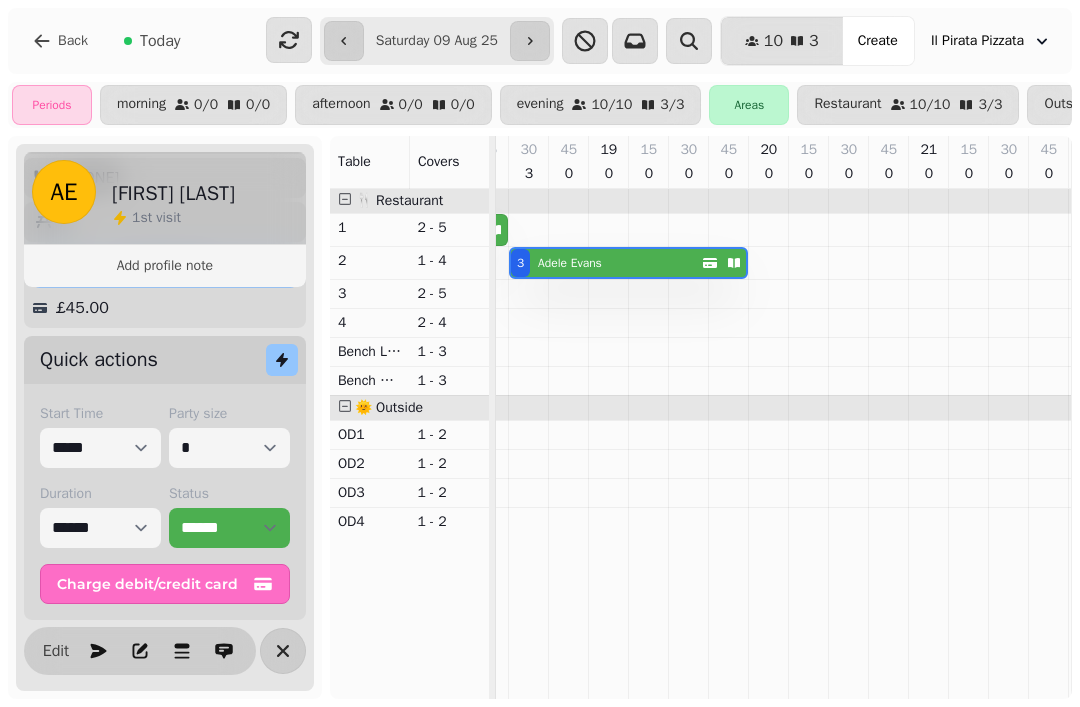 click on "Edit" at bounding box center [56, 651] 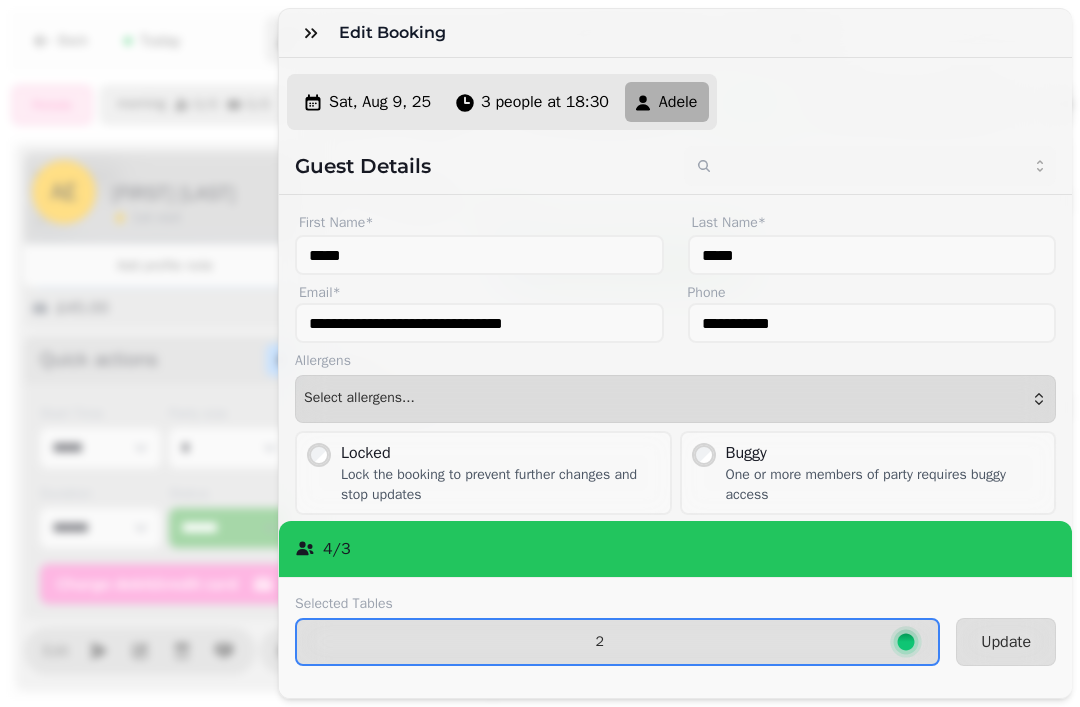 scroll, scrollTop: 0, scrollLeft: 0, axis: both 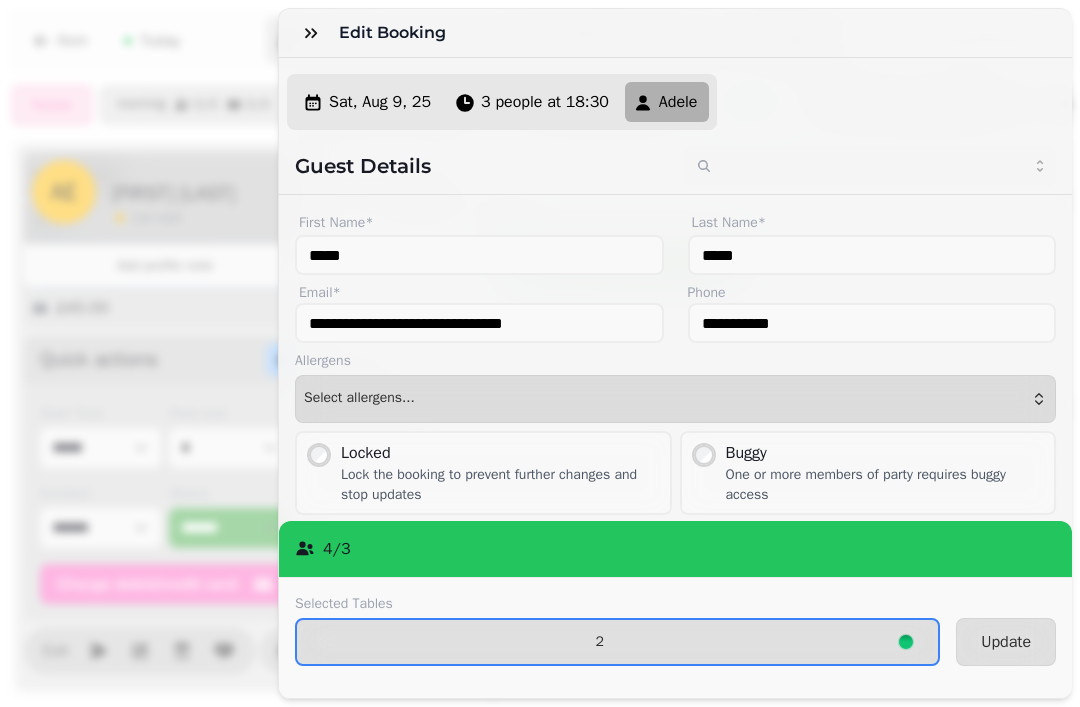 click on "2" at bounding box center (617, 642) 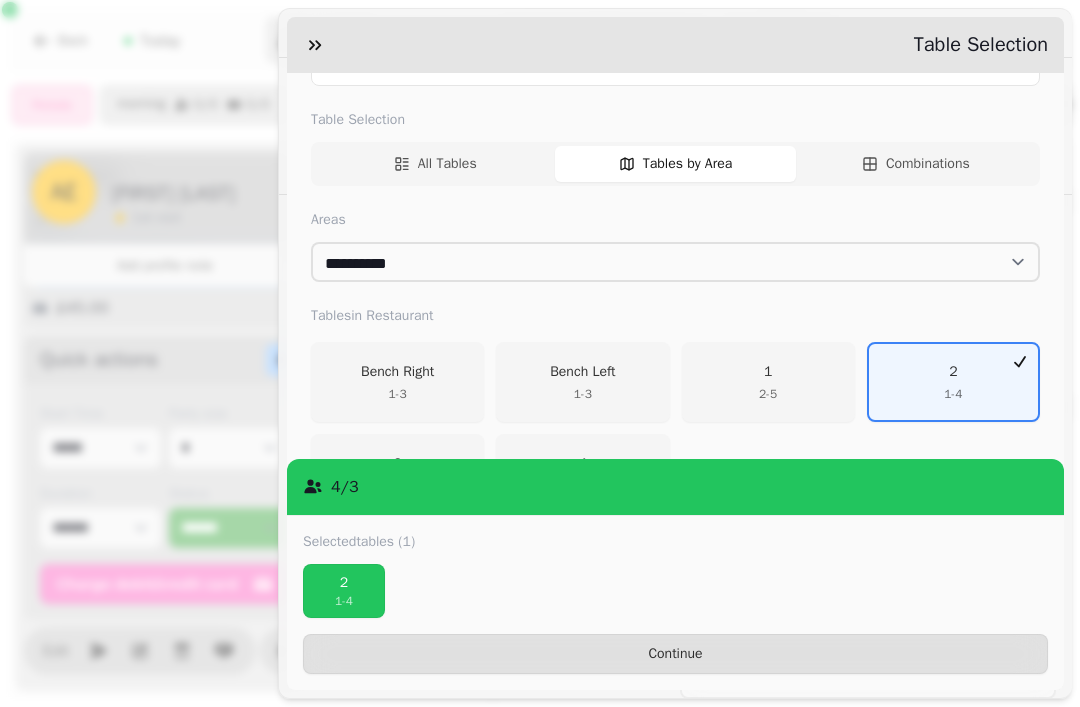 scroll, scrollTop: 178, scrollLeft: 0, axis: vertical 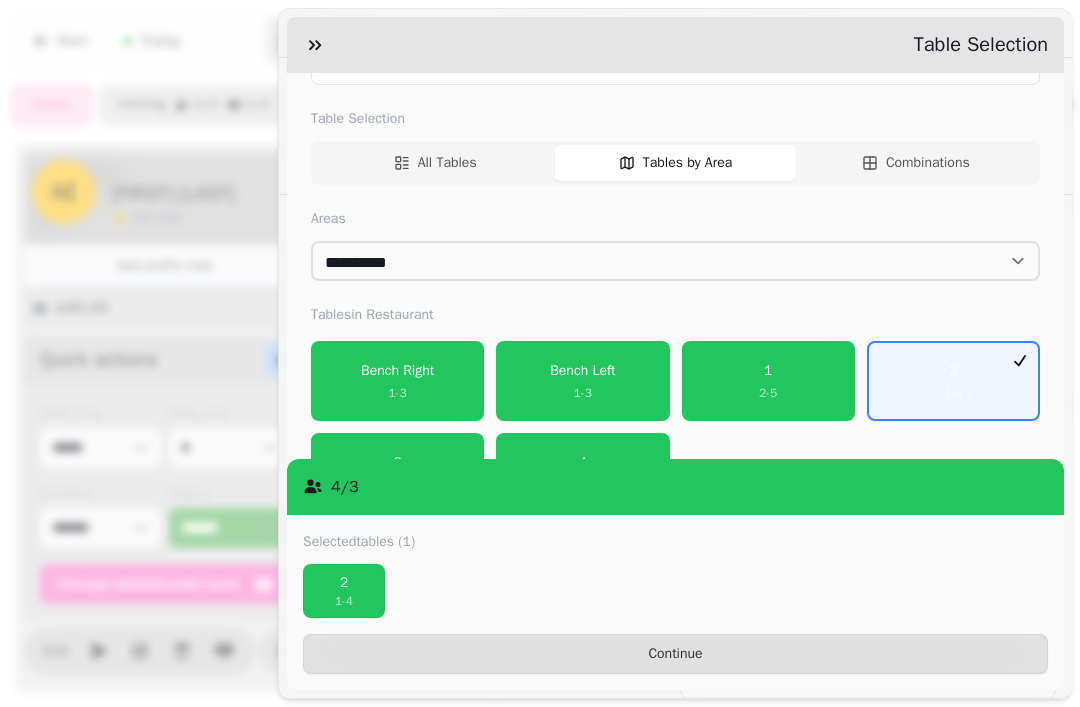 click on "2 1  -  4" at bounding box center [953, 381] 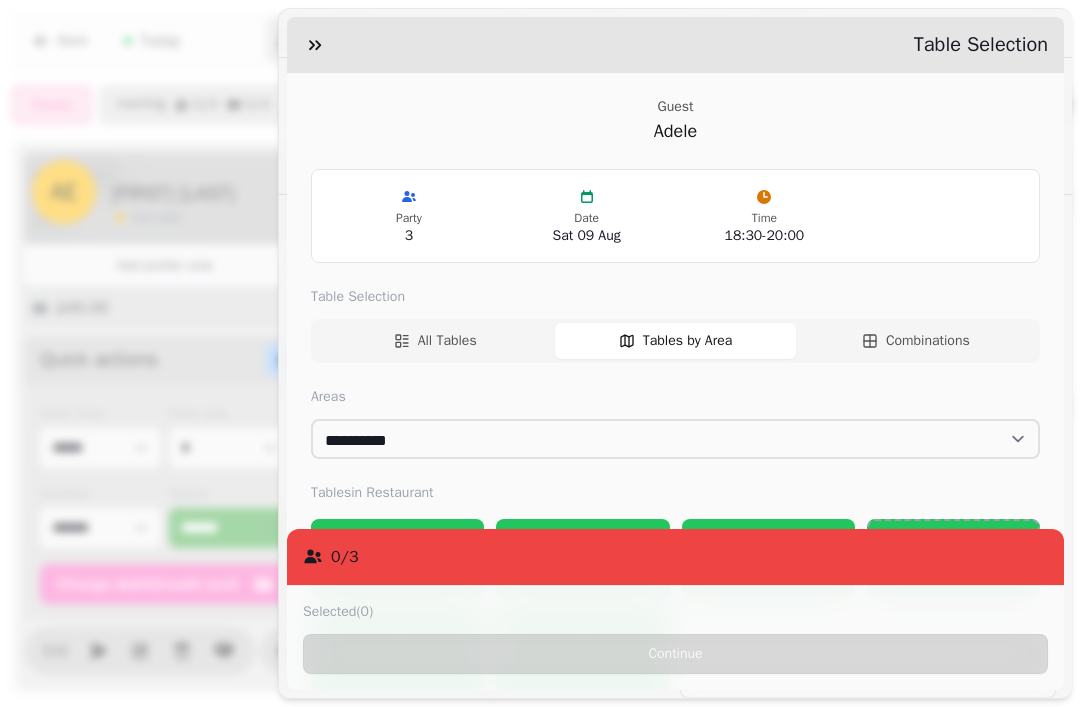 scroll, scrollTop: 0, scrollLeft: 0, axis: both 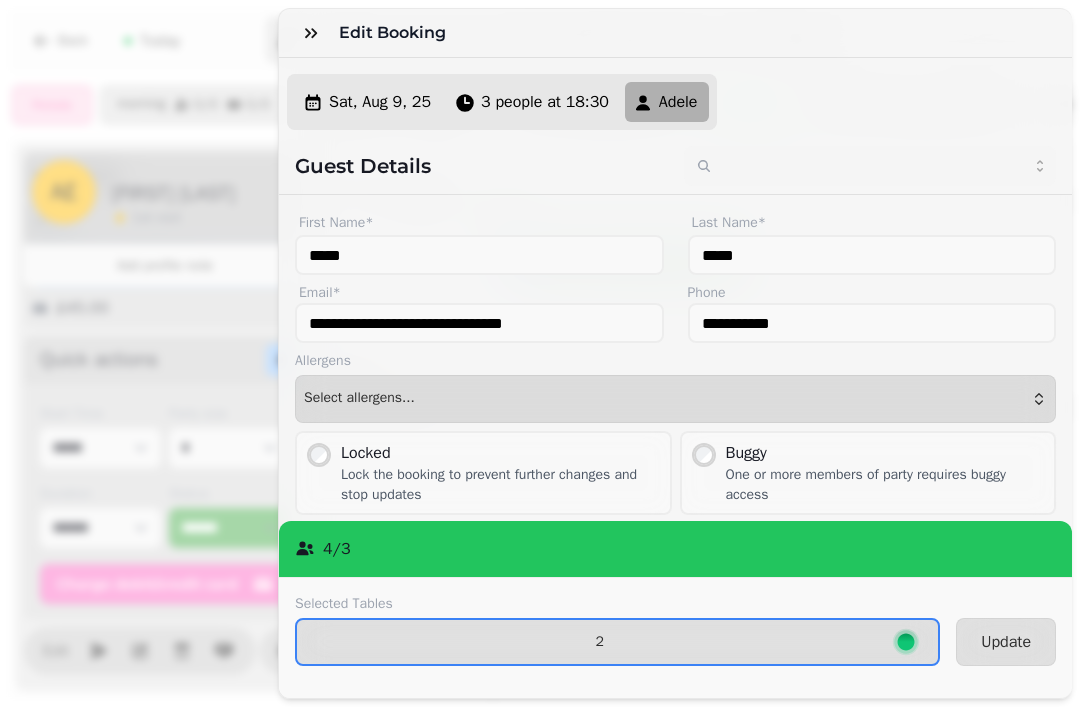 click on "3 people at 18:30" at bounding box center [534, 102] 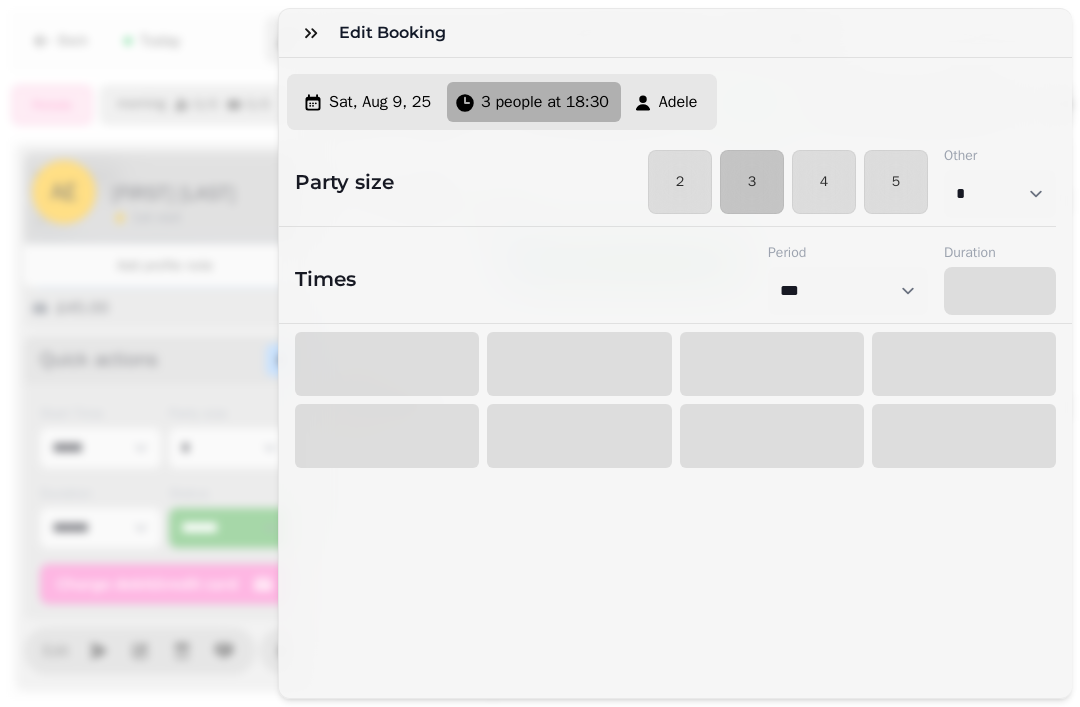 select on "****" 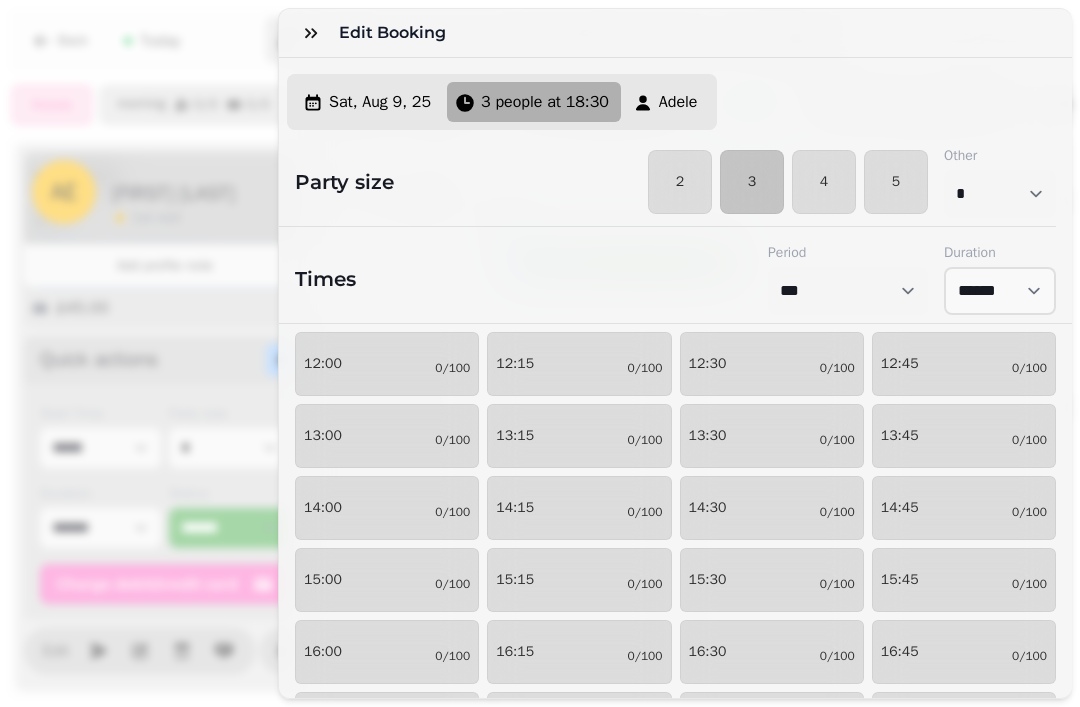 click on "Sat, Aug 9, 25" at bounding box center [369, 102] 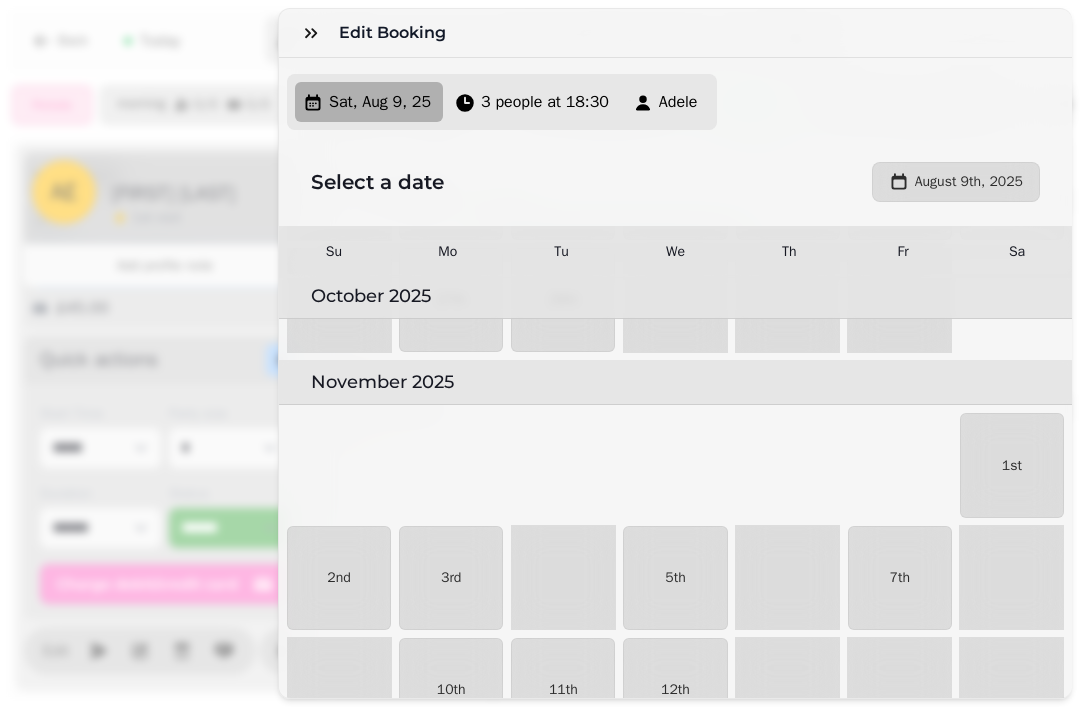 click 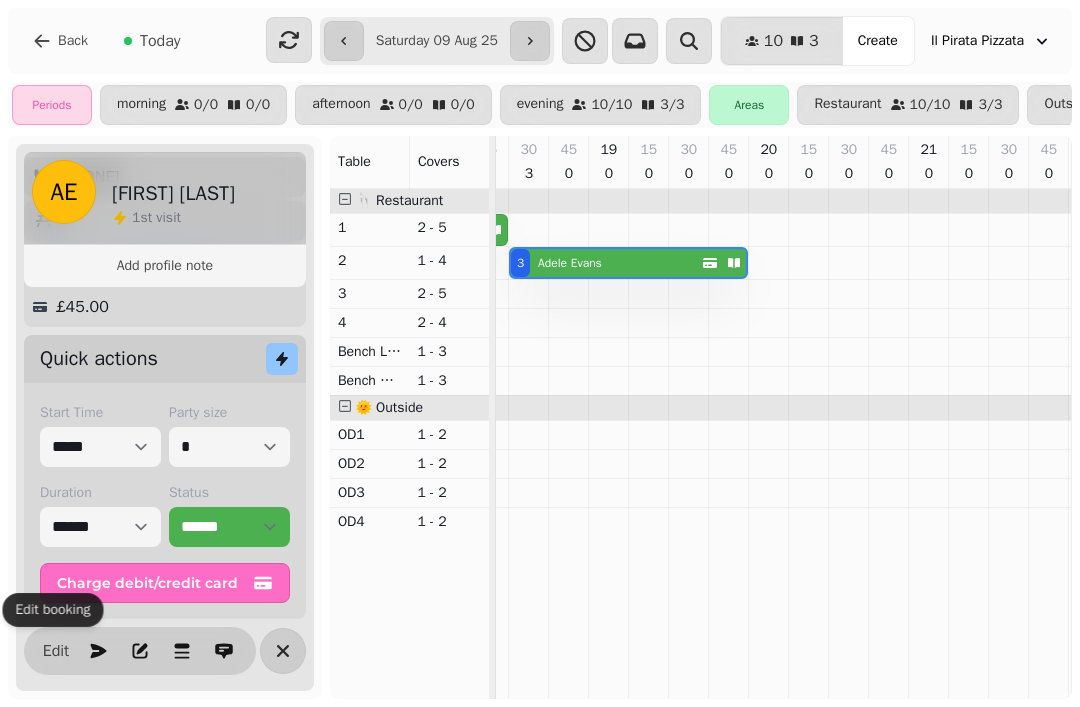 scroll, scrollTop: 269, scrollLeft: 0, axis: vertical 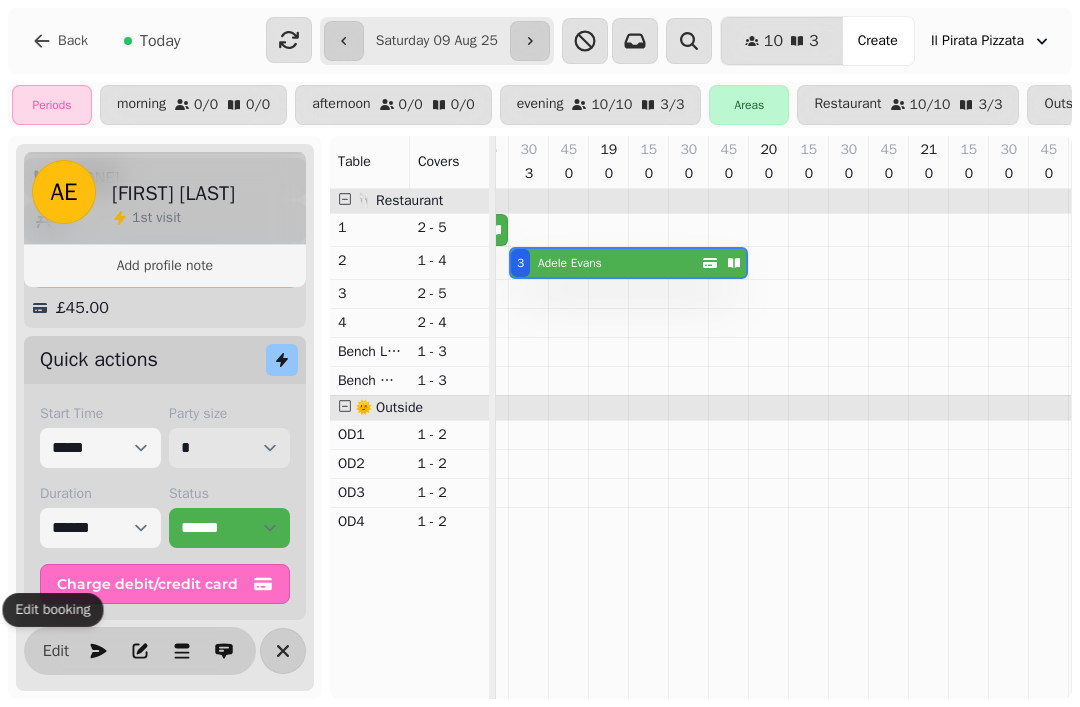 click on "* * * * * * * * * ** ** ** ** ** ** ** ** ** ** ** ** ** ** ** ** ** ** ** ** ** ** ** ** ** ** ** ** ** ** ** ** ** ** ** ** ** ** ** ** ** ** ** ** ** ** ** ** ** ** ** ** ** ** ** ** ** ** ** ** ** ** ** ** ** ** ** ** ** ** ** ** ** ** ** ** ** ** ** ** ** ** ** ** ** ** ** ** ** ** *** *** *** *** *** *** *** *** *** *** *** *** *** *** *** *** *** *** *** *** *** *** *** *** *** *** *** *** *** *** *** *** *** *** *** *** *** *** *** *** *** *** *** *** *** *** *** *** *** *** *** *** *** *** *** *** *** *** *** *** *** *** *** *** *** *** *** *** *** *** *** *** *** *** *** *** *** *** *** *** *** *** *** *** *** *** *** *** *** *** *** *** *** *** *** *** *** *** *** *** *** *** *** *** *** *** *** *** *** *** *** *** *** *** *** *** *** *** *** *** *** *** *** *** *** *** *** *** *** *** *** *** *** *** *** *** *** *** *** *** *** *** *** *** *** *** *** *** *** *** ***" at bounding box center (229, 448) 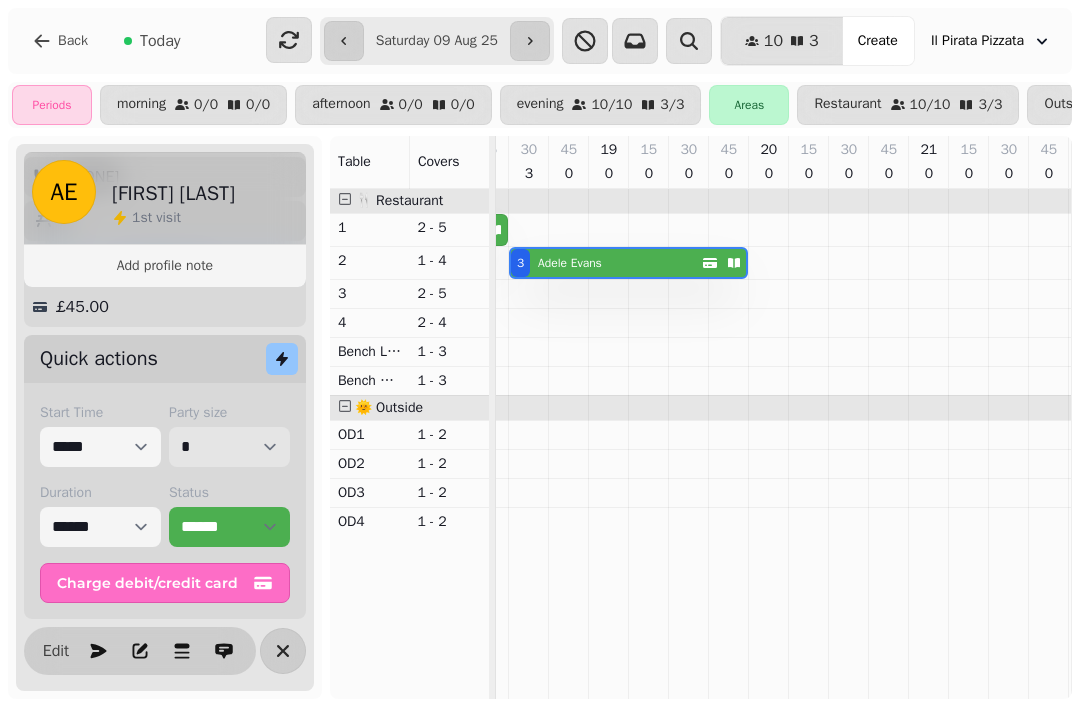scroll, scrollTop: 269, scrollLeft: 0, axis: vertical 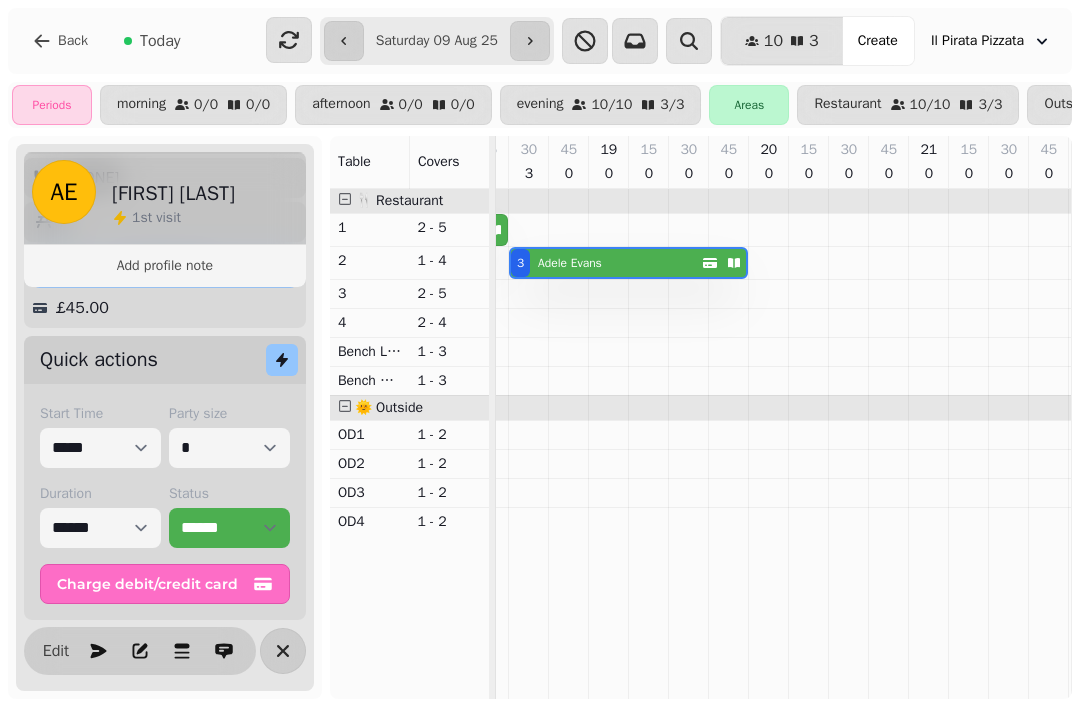 click 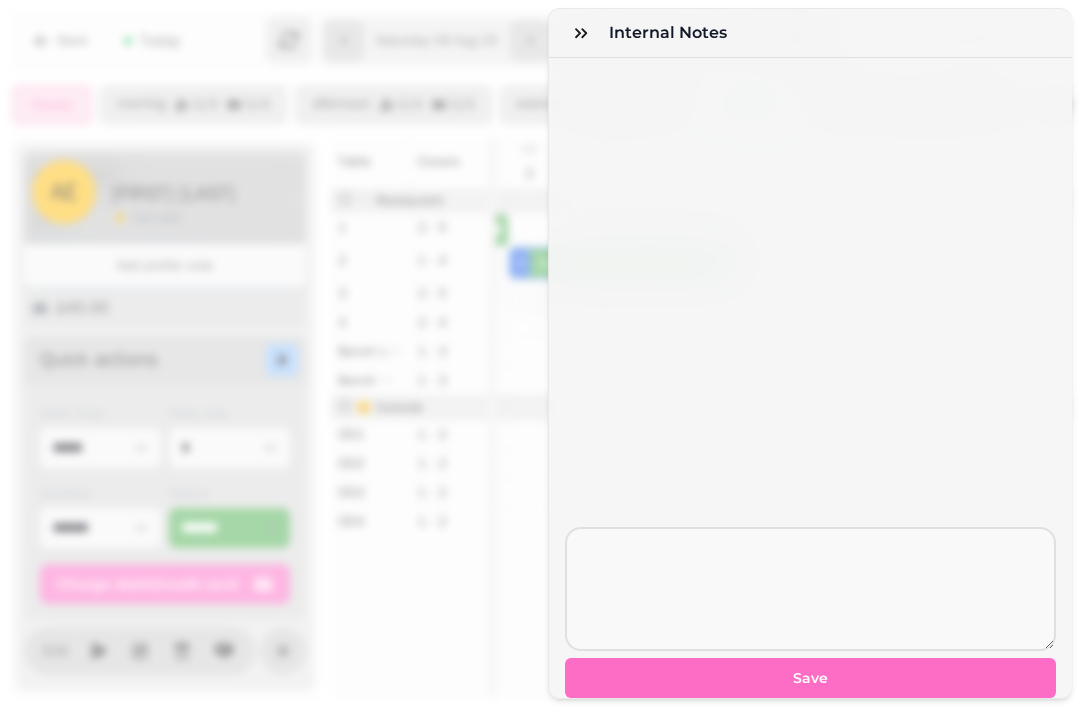 click at bounding box center [581, 33] 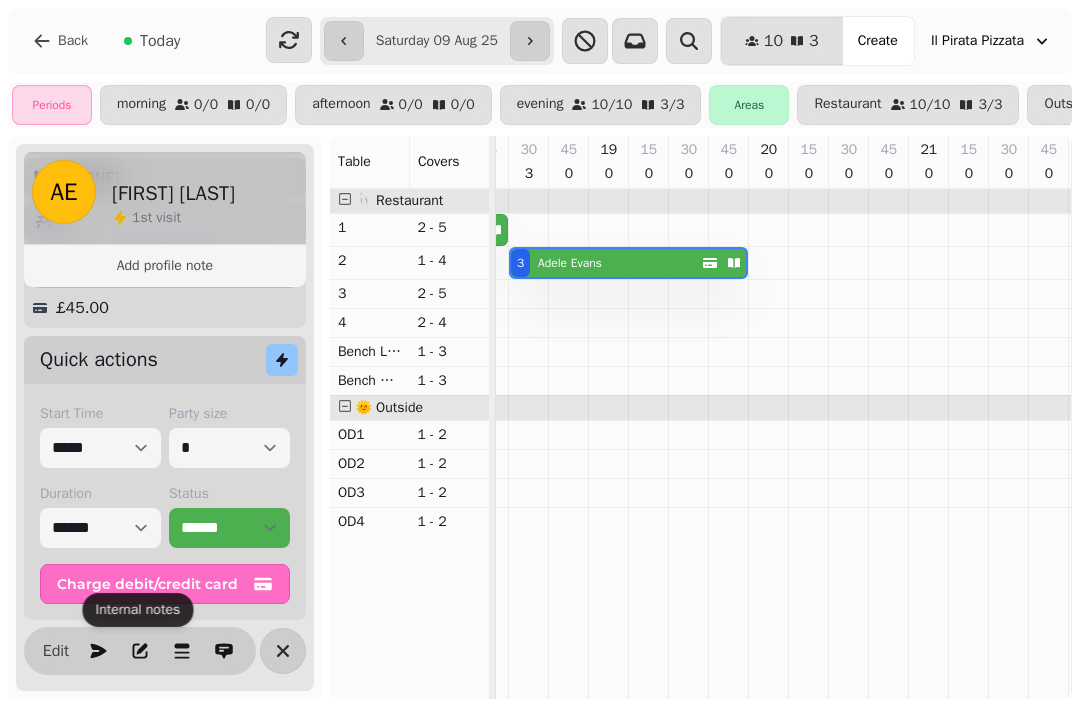 click on "Edit" at bounding box center (56, 651) 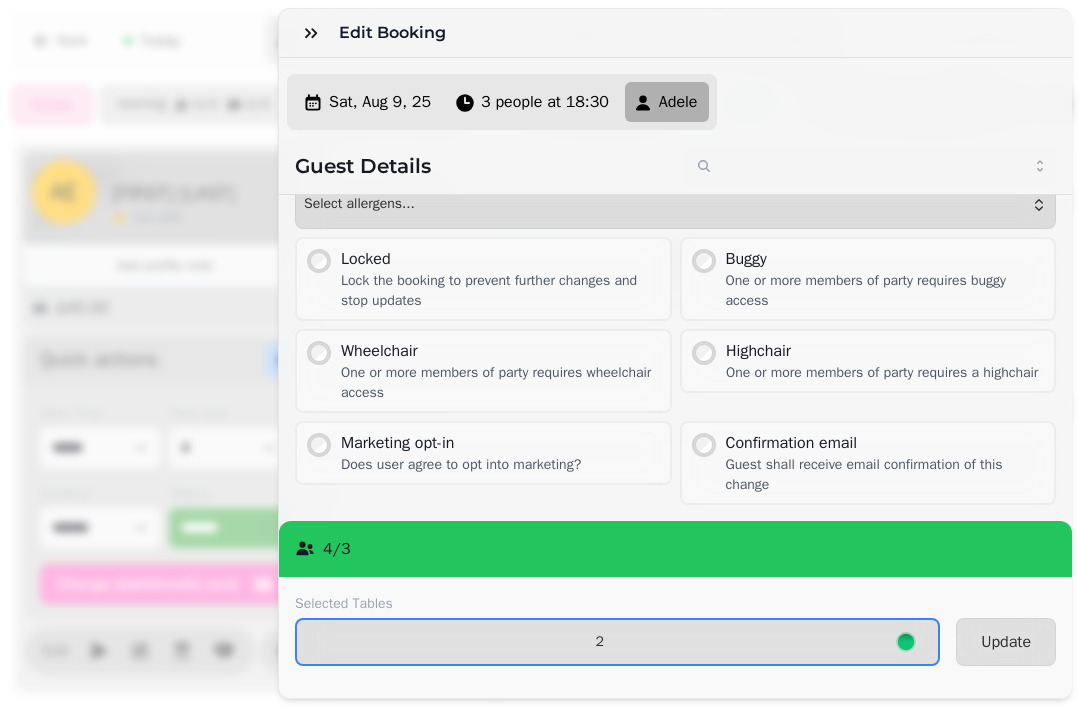 scroll, scrollTop: 194, scrollLeft: 0, axis: vertical 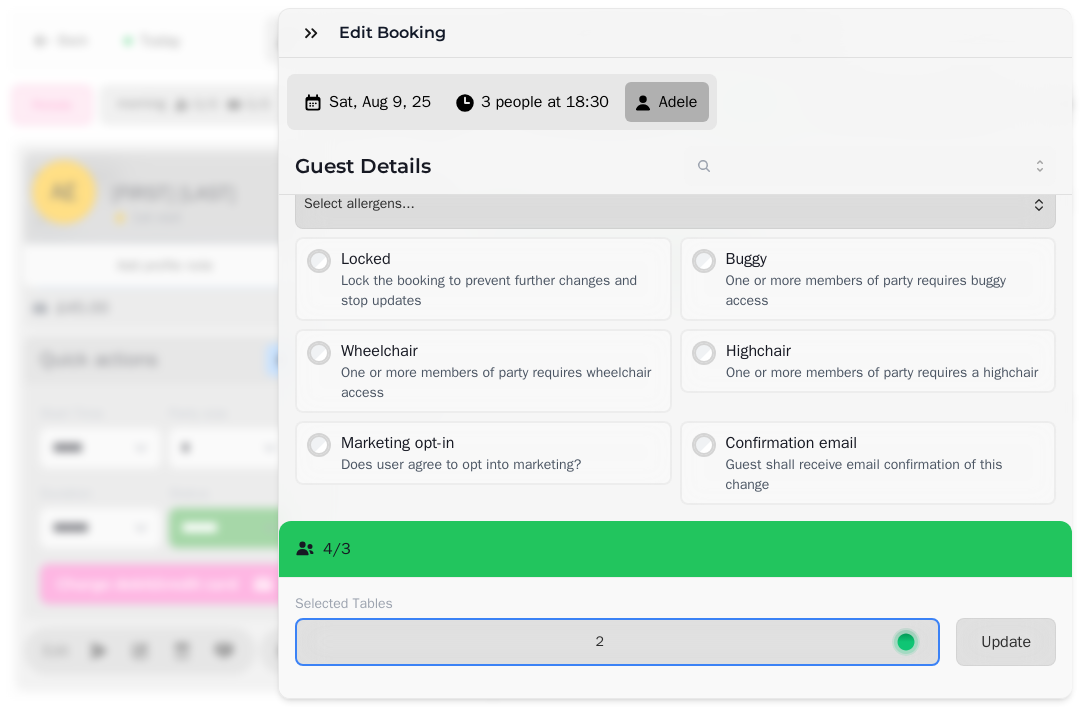 click at bounding box center [311, 33] 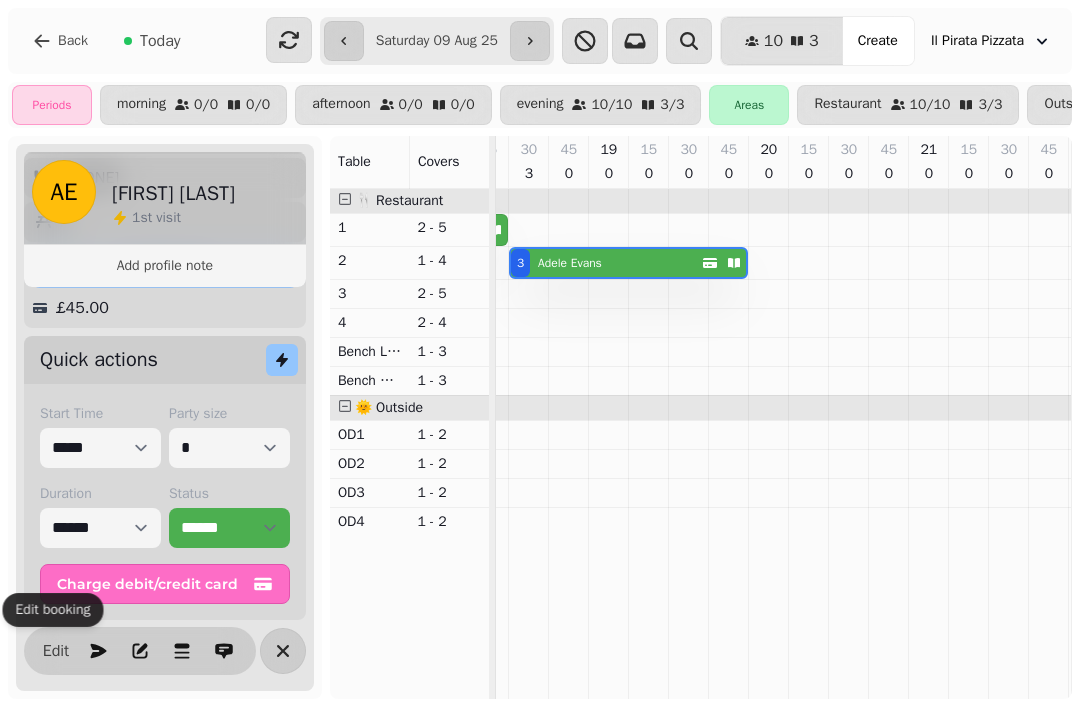 scroll, scrollTop: 0, scrollLeft: 939, axis: horizontal 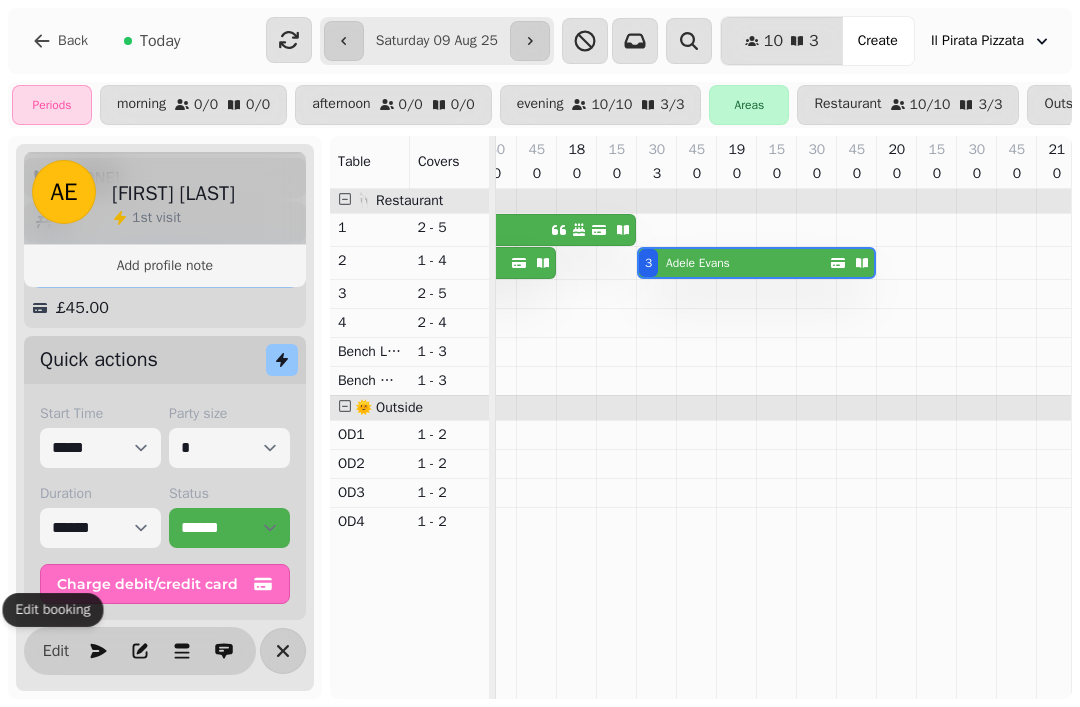 click on "Edit" at bounding box center [56, 651] 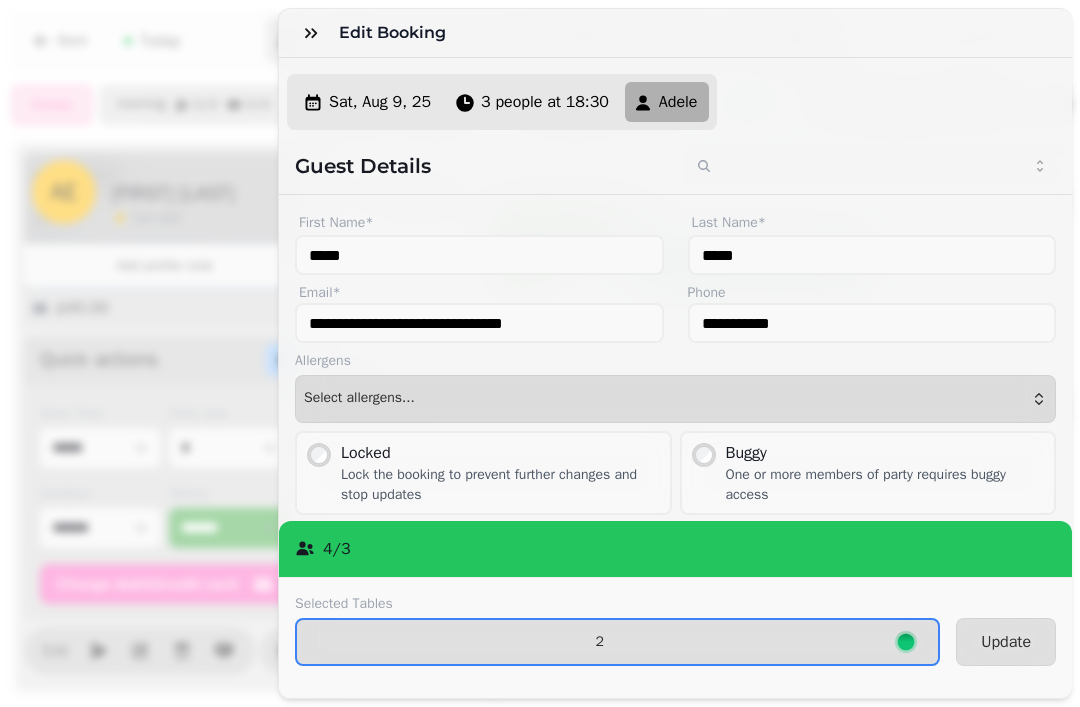 click 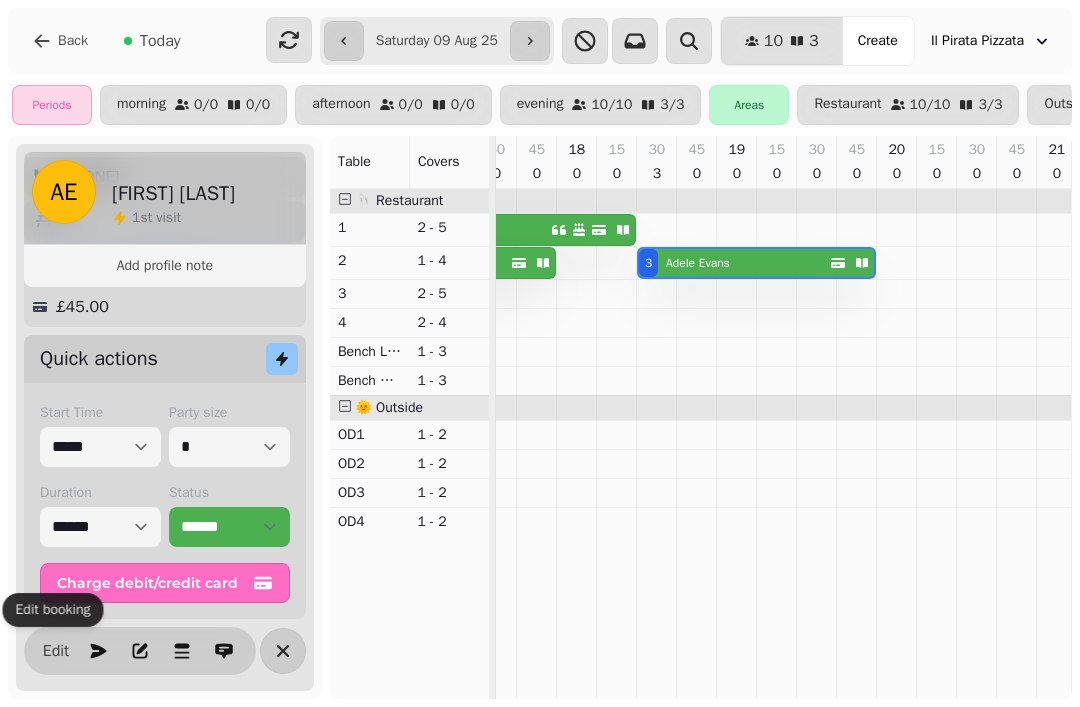 scroll, scrollTop: 269, scrollLeft: 0, axis: vertical 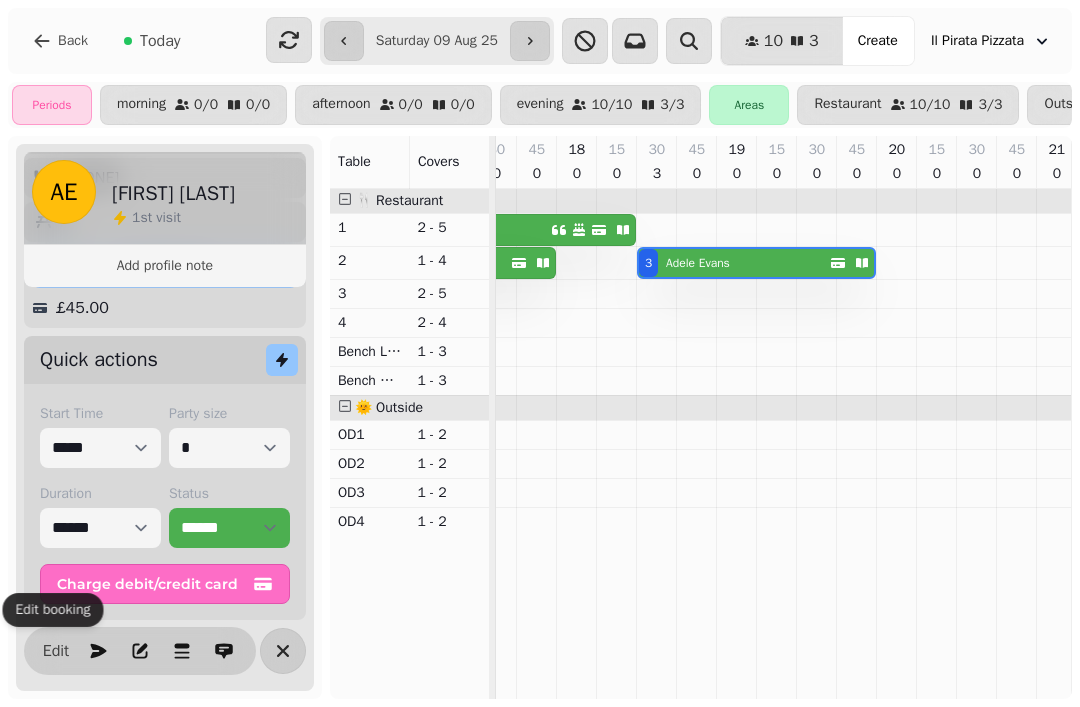 click on "Edit" at bounding box center (56, 651) 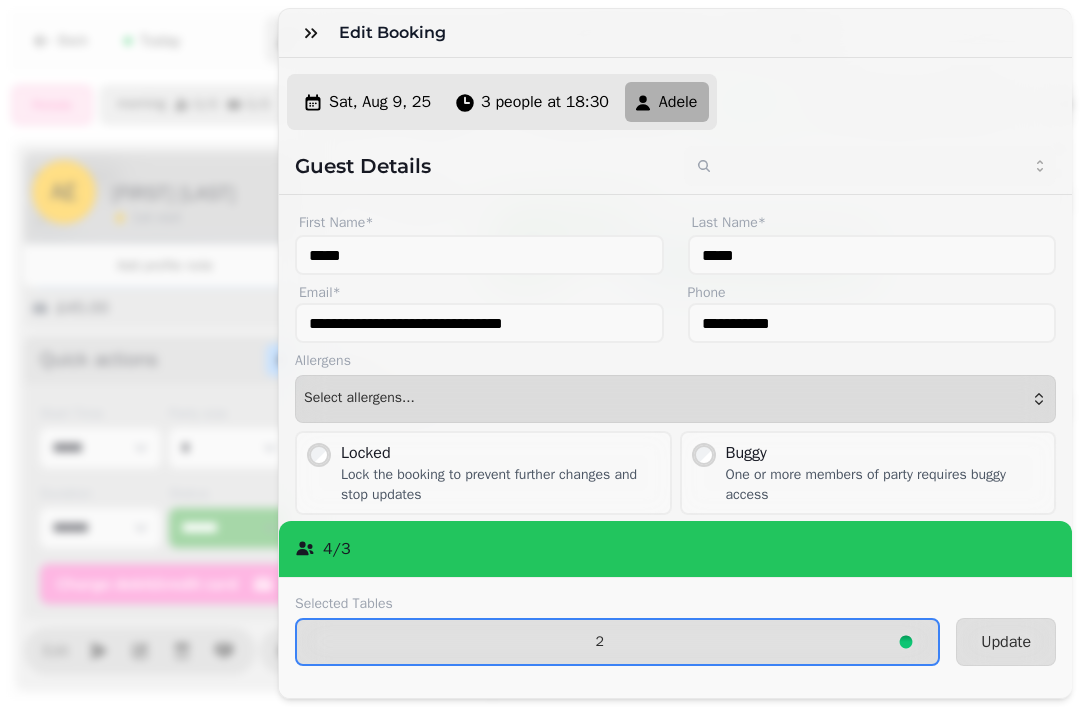 scroll, scrollTop: 0, scrollLeft: 0, axis: both 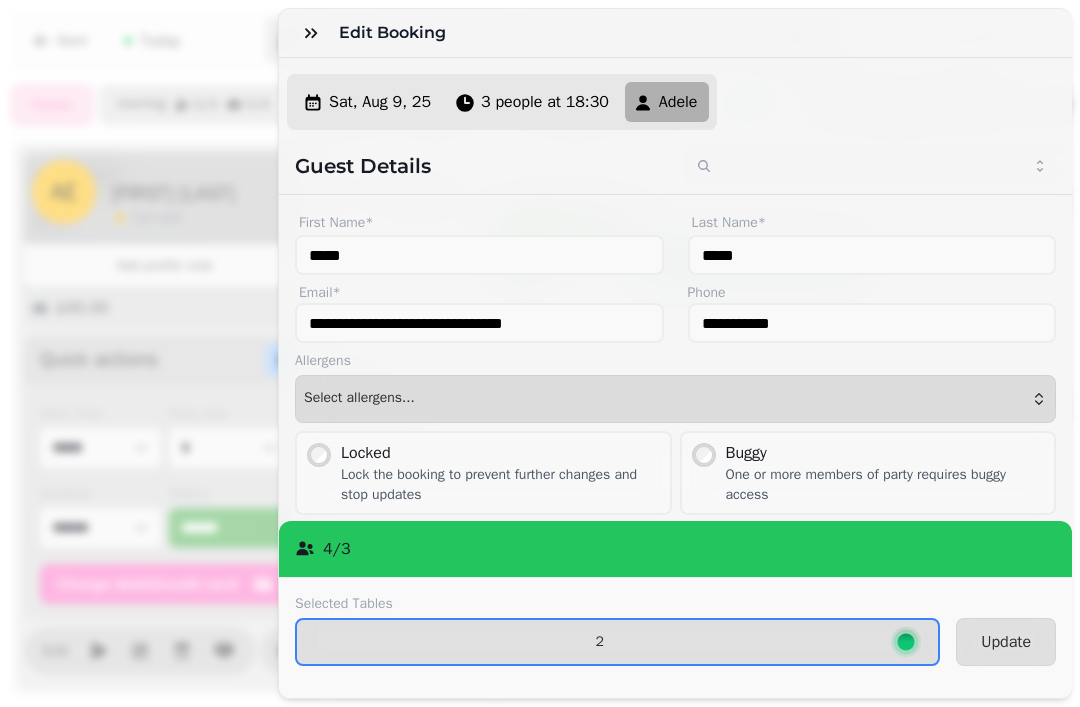 click on "3 people at 18:30" at bounding box center [532, 102] 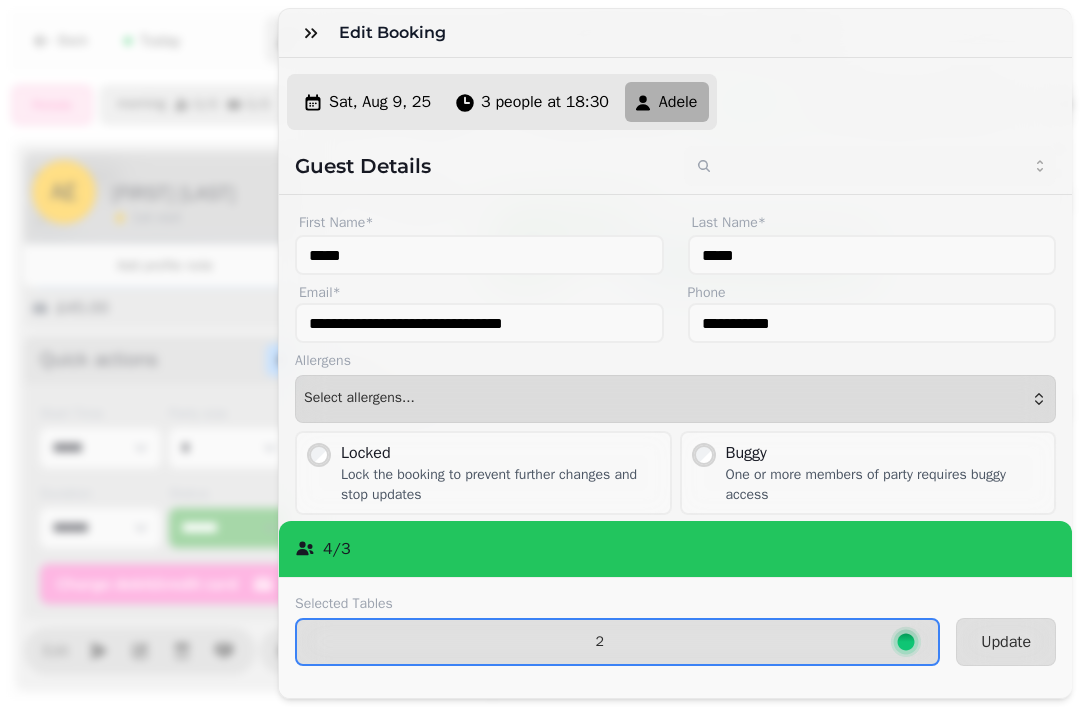 select on "*" 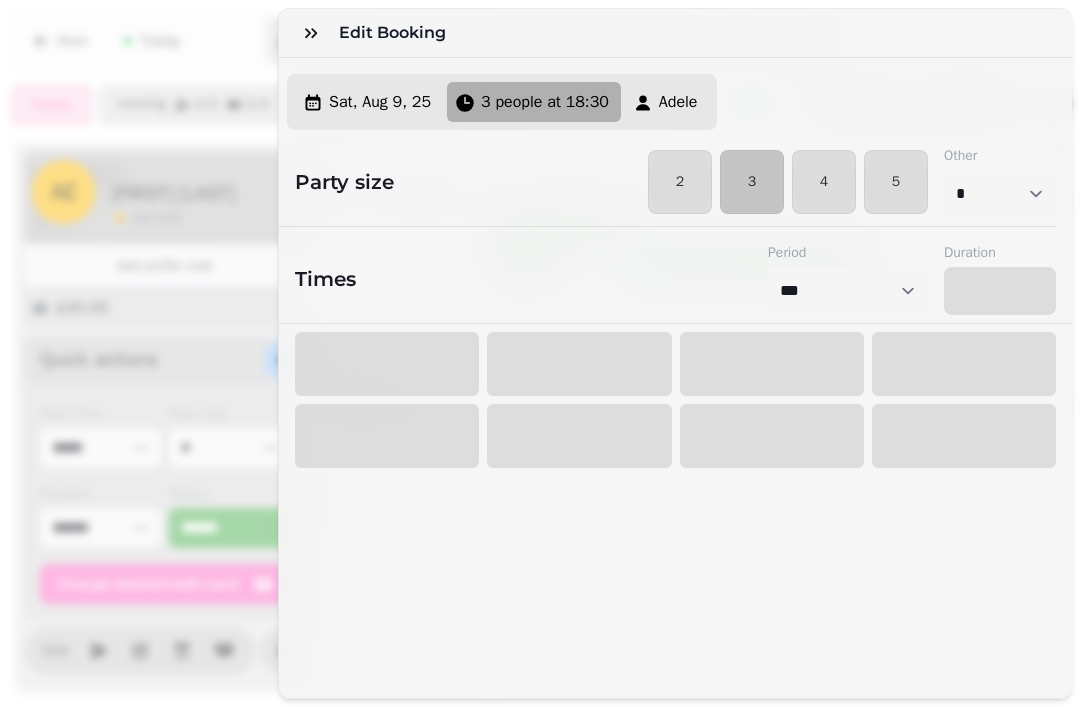 select on "****" 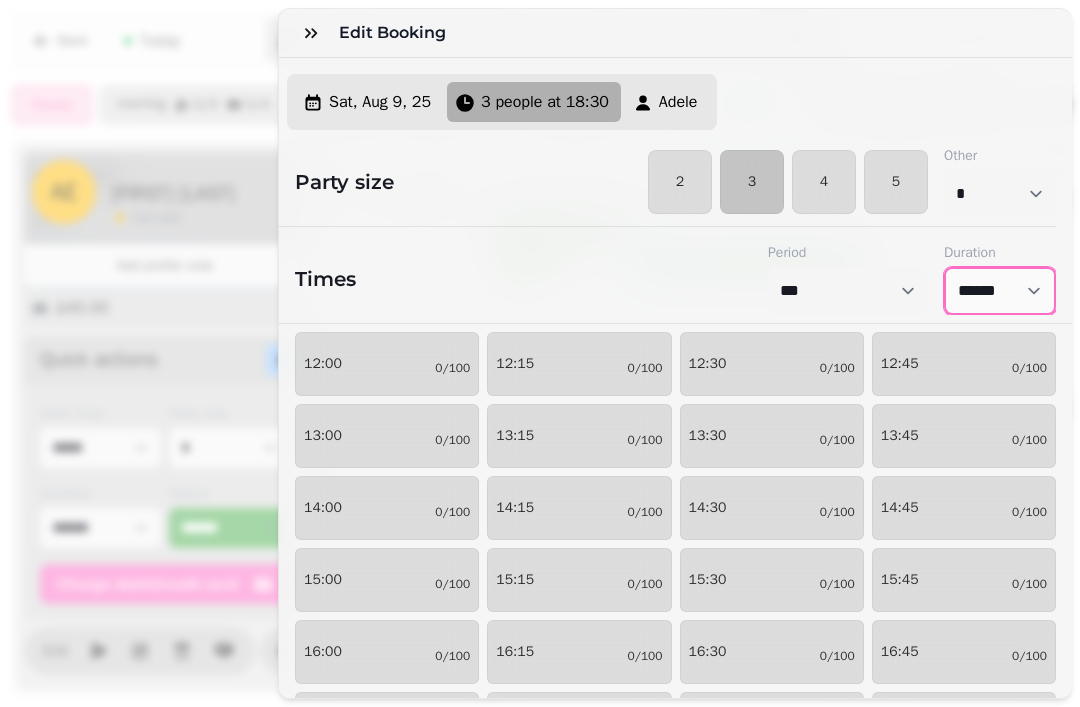 click on "****** ****** ****** ****** ****** ****** ****** ****** ****** ****** ****** ****** ******" at bounding box center [1000, 291] 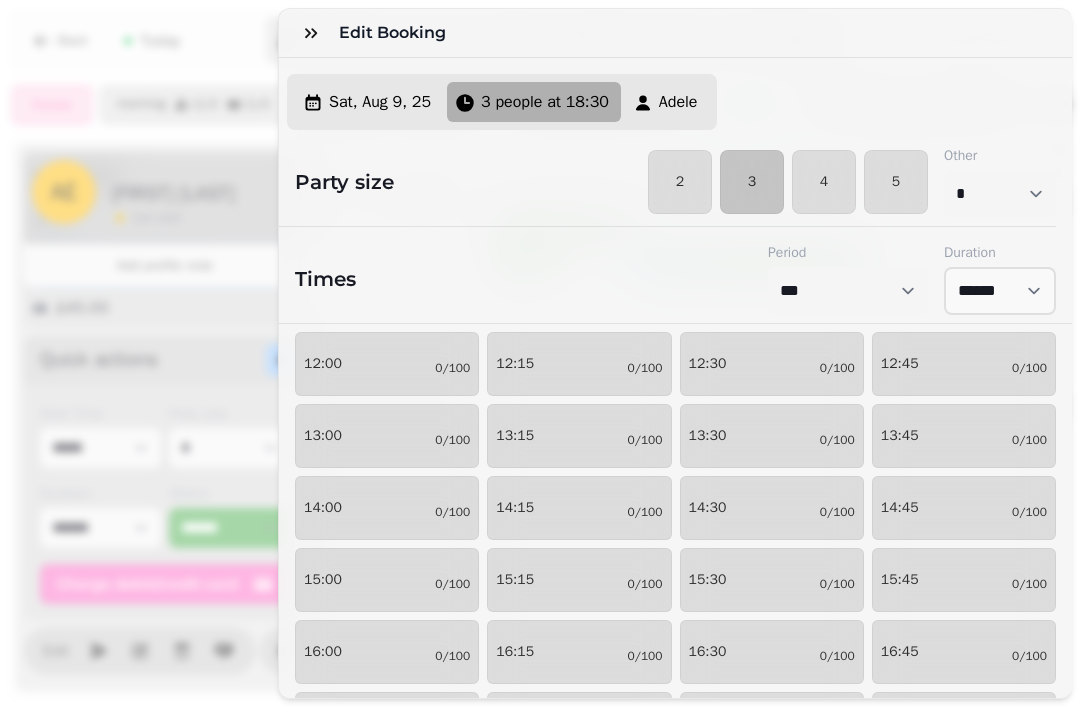 click on "2" at bounding box center (680, 182) 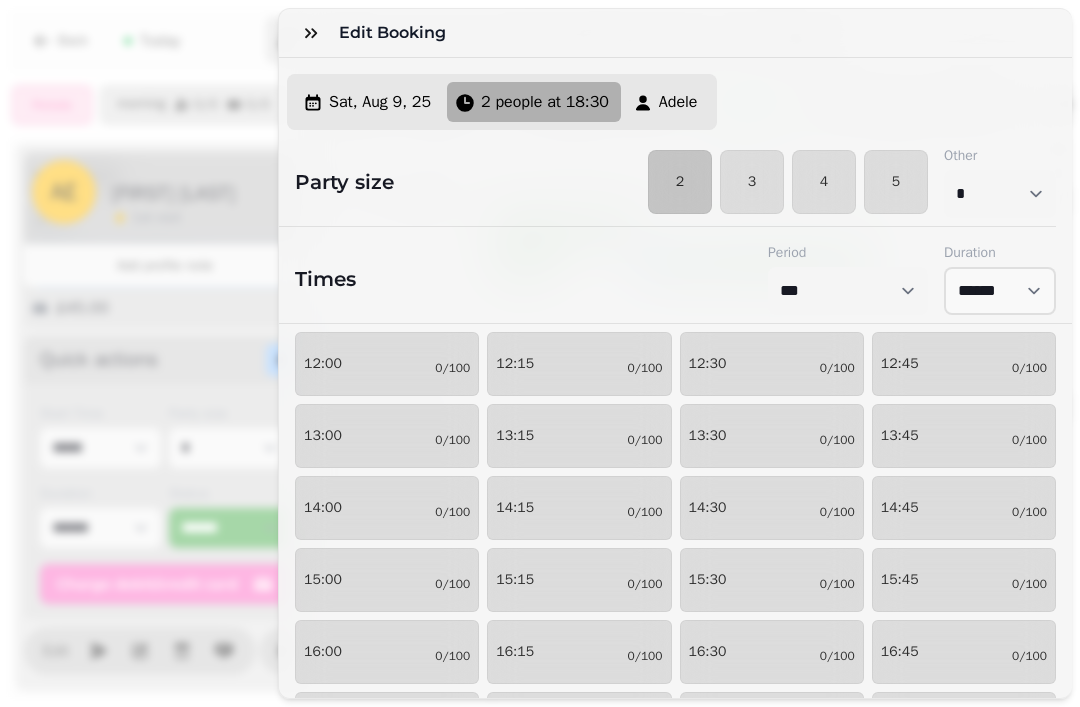 select on "****" 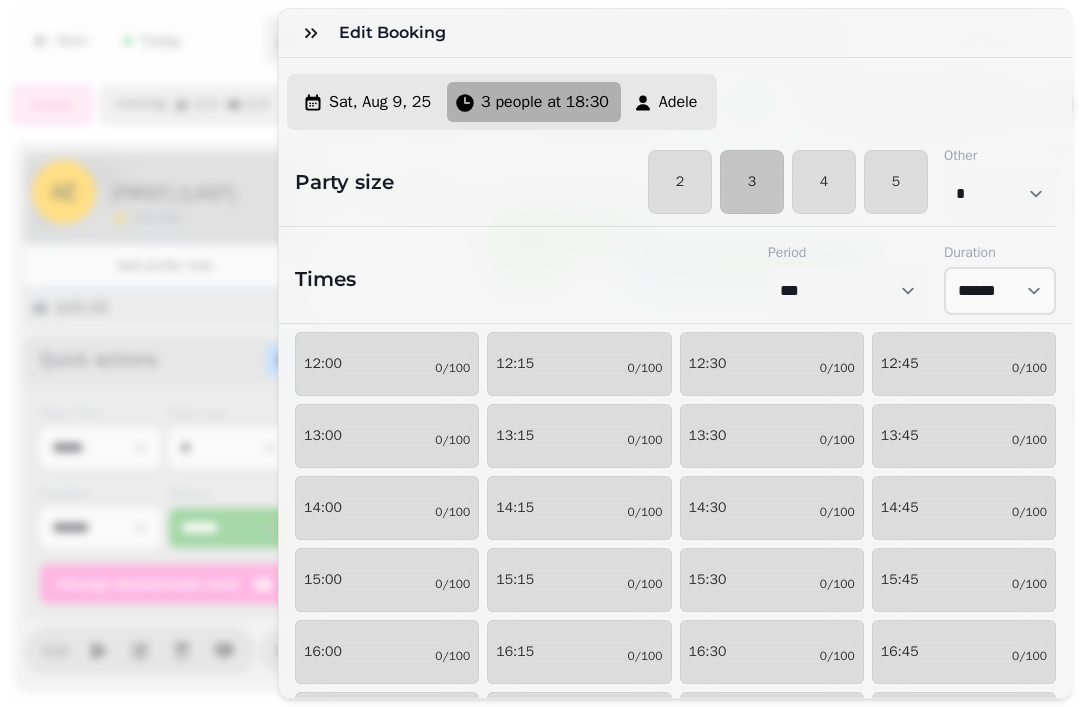 click on "Sat, Aug 9, 25" at bounding box center [380, 102] 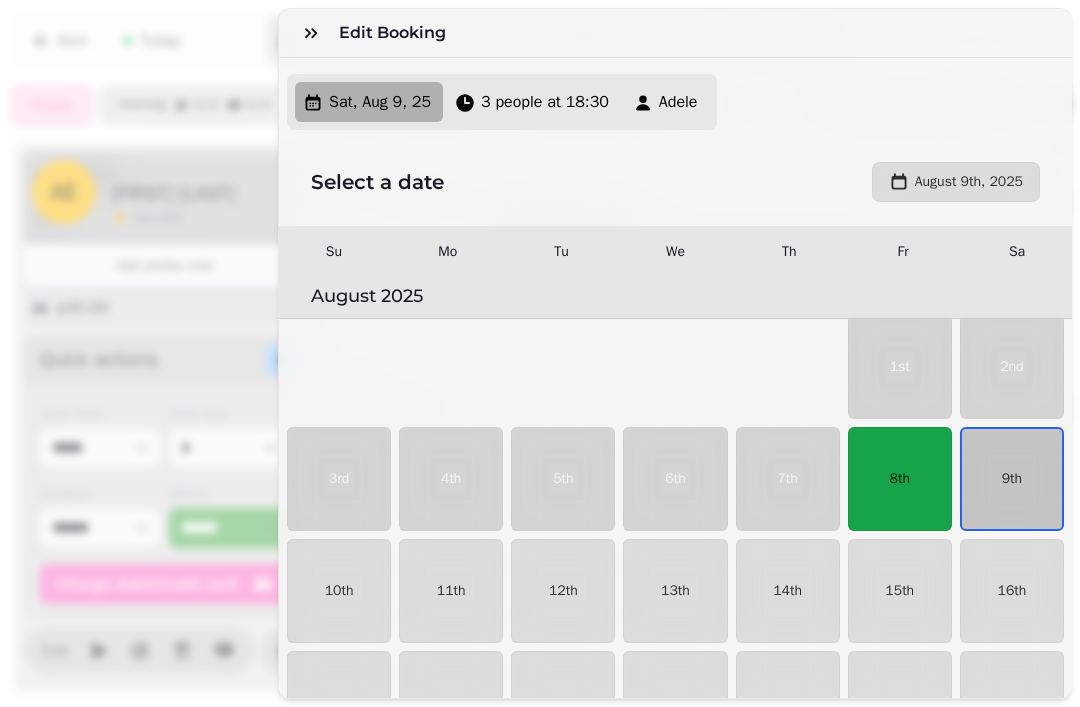 scroll, scrollTop: 34, scrollLeft: 0, axis: vertical 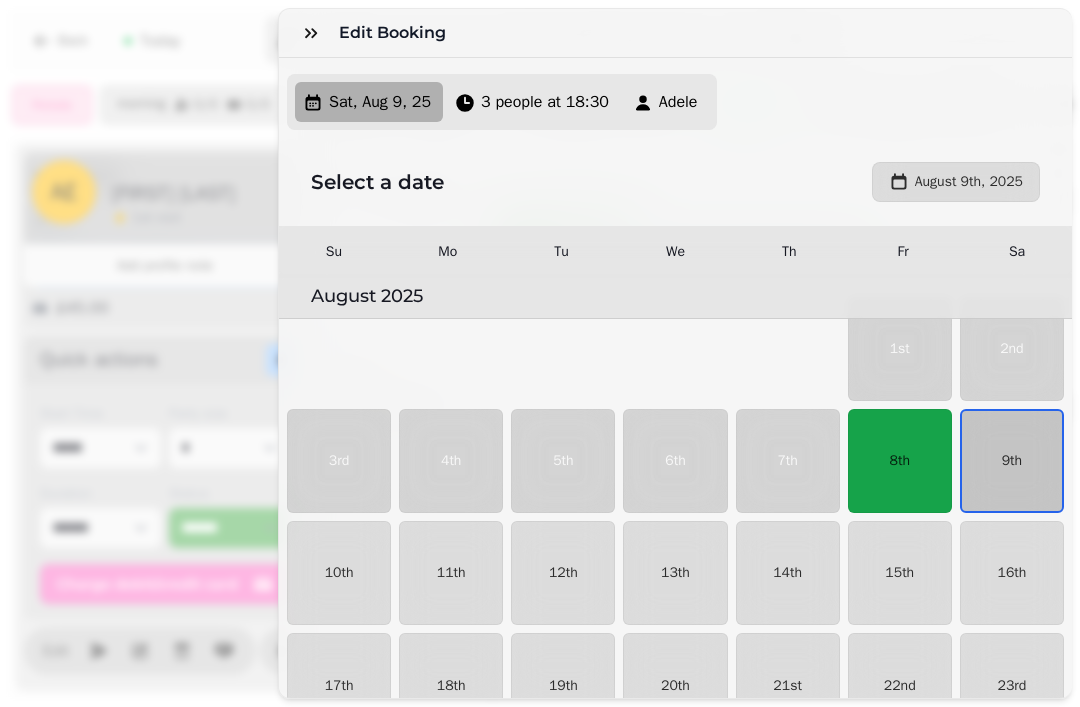 click on "3 people at 18:30" at bounding box center [545, 102] 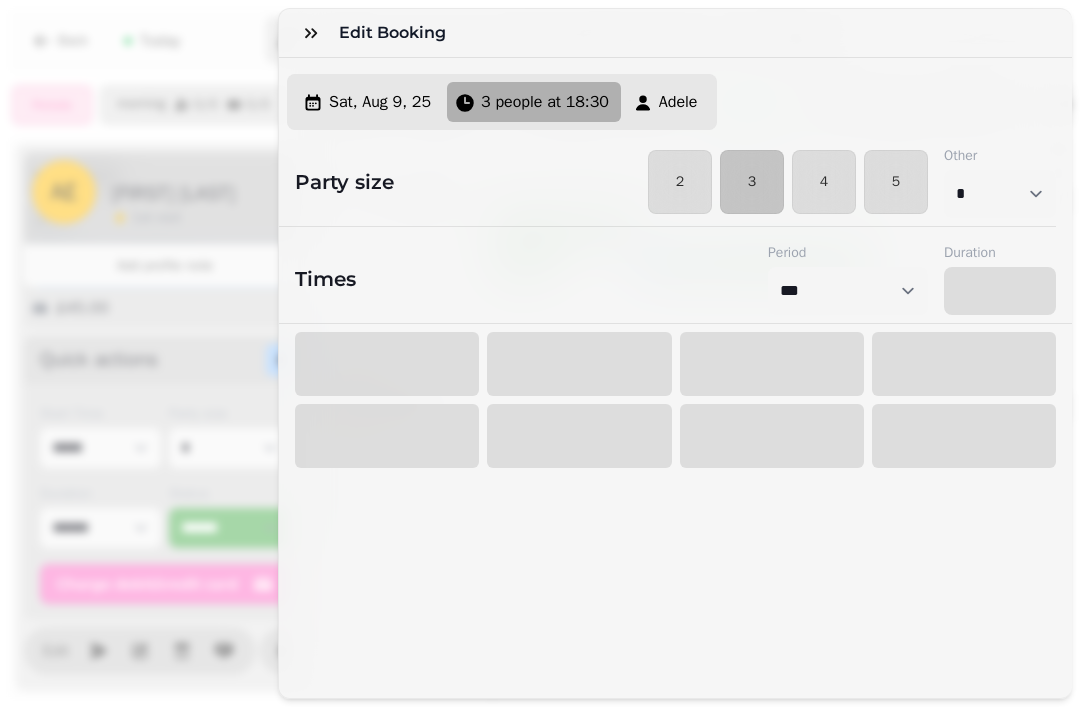 select on "****" 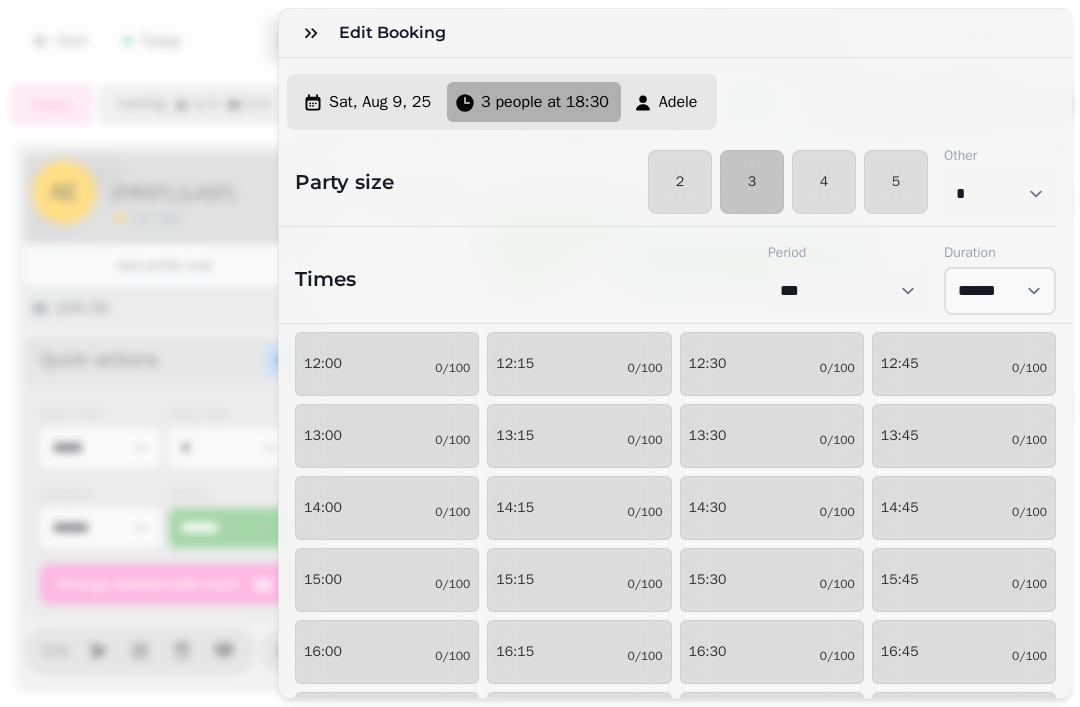 click at bounding box center [311, 33] 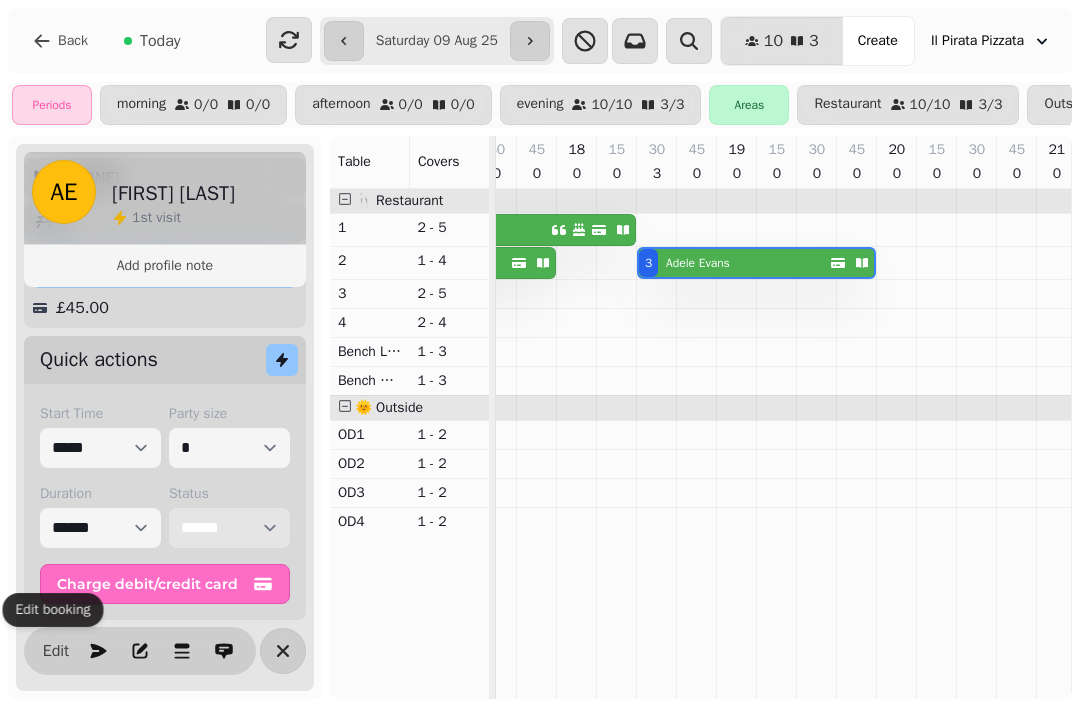 click on "**********" at bounding box center [229, 528] 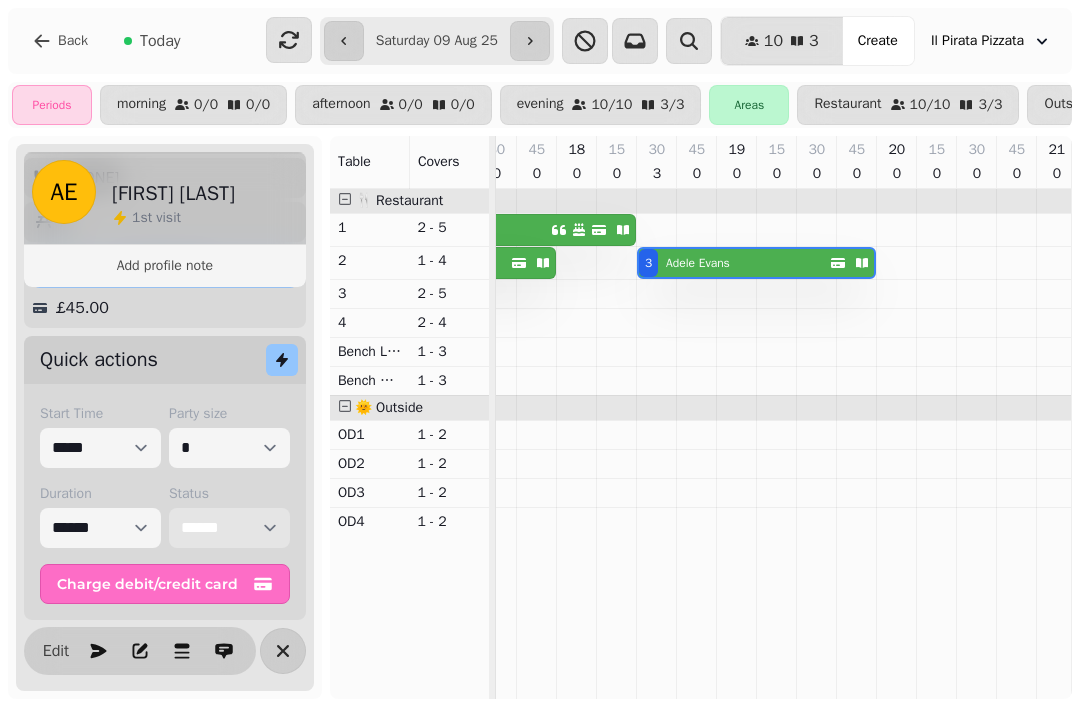 select on "*********" 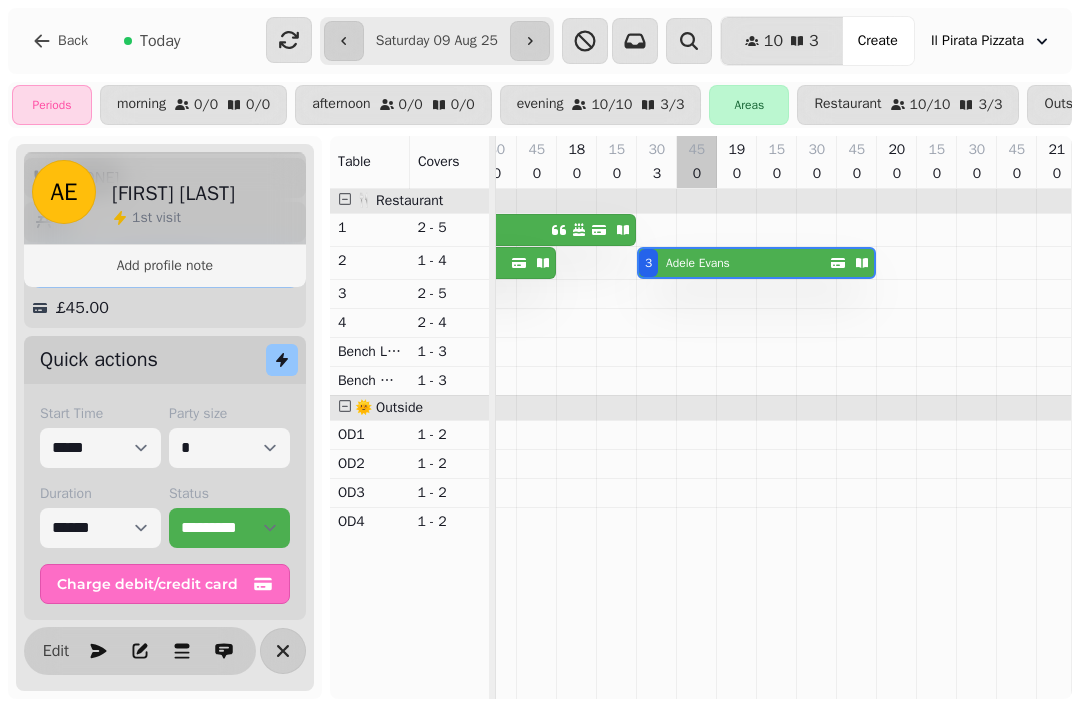 click at bounding box center (697, 444) 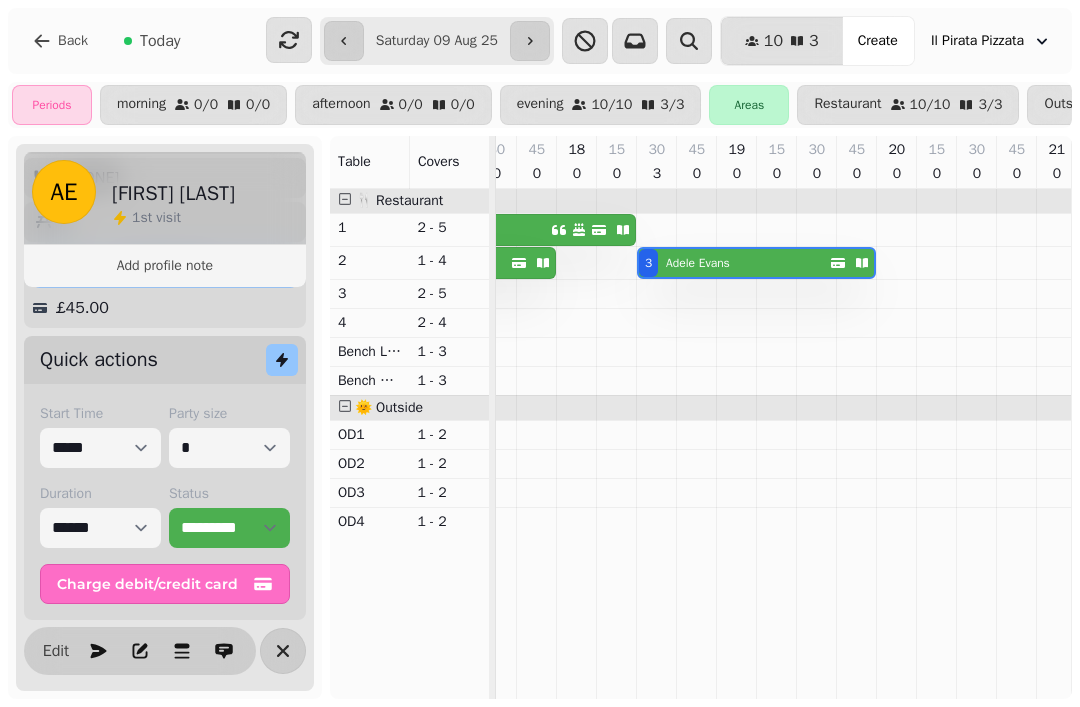 scroll, scrollTop: 0, scrollLeft: 1027, axis: horizontal 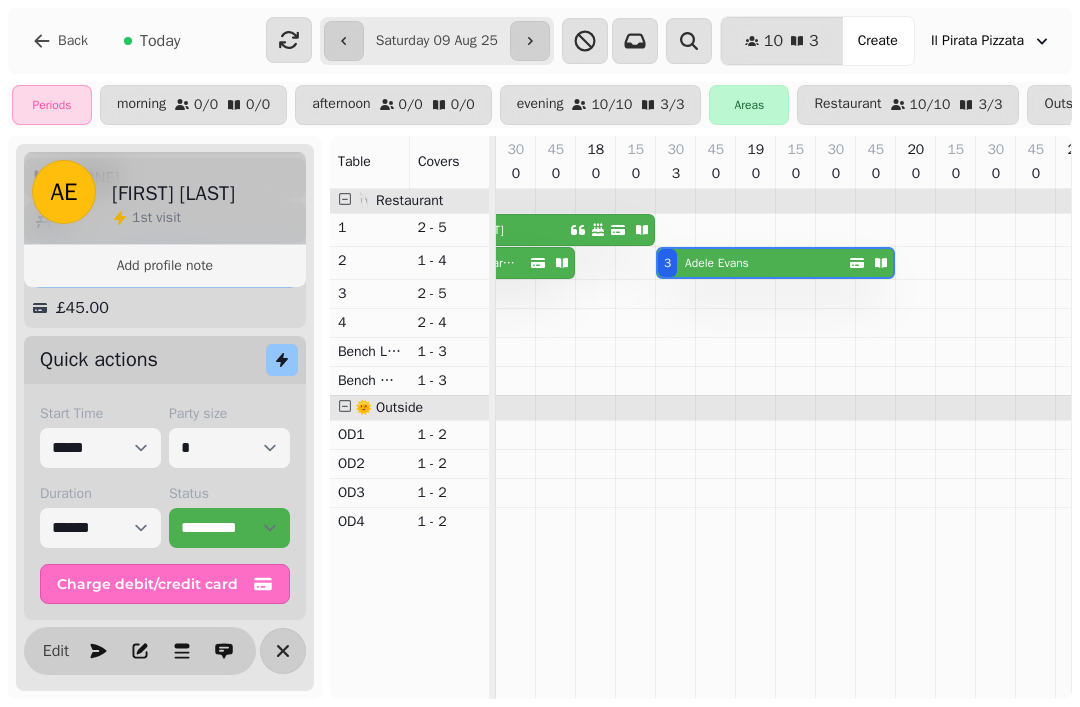 click at bounding box center (530, 41) 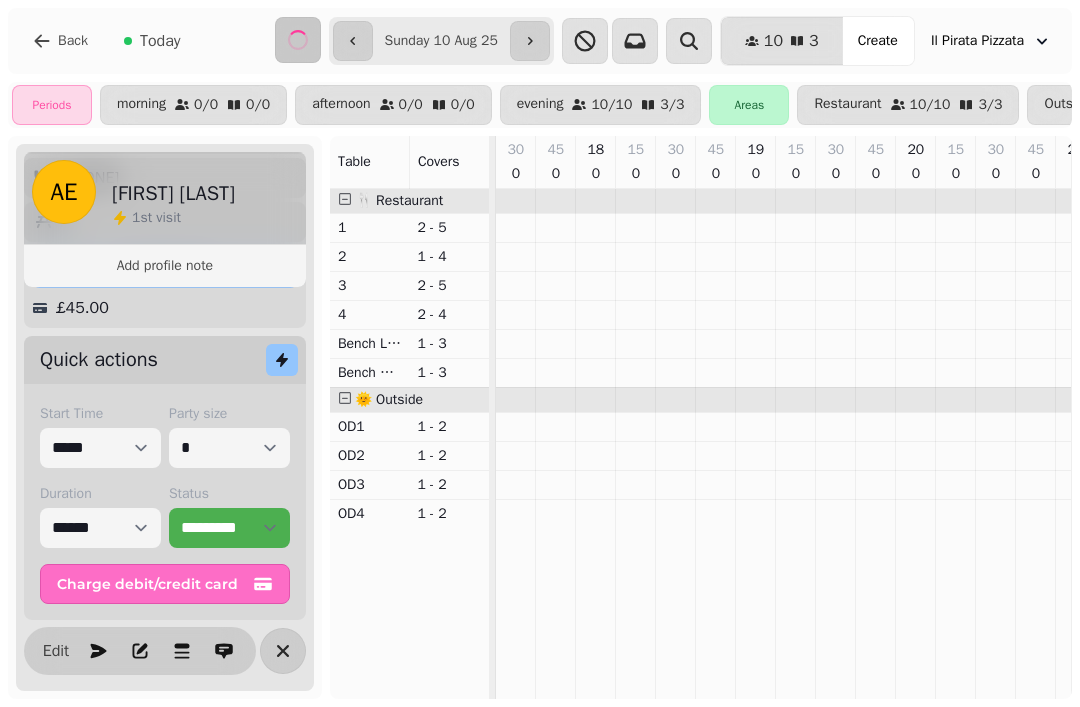 scroll, scrollTop: 0, scrollLeft: 654, axis: horizontal 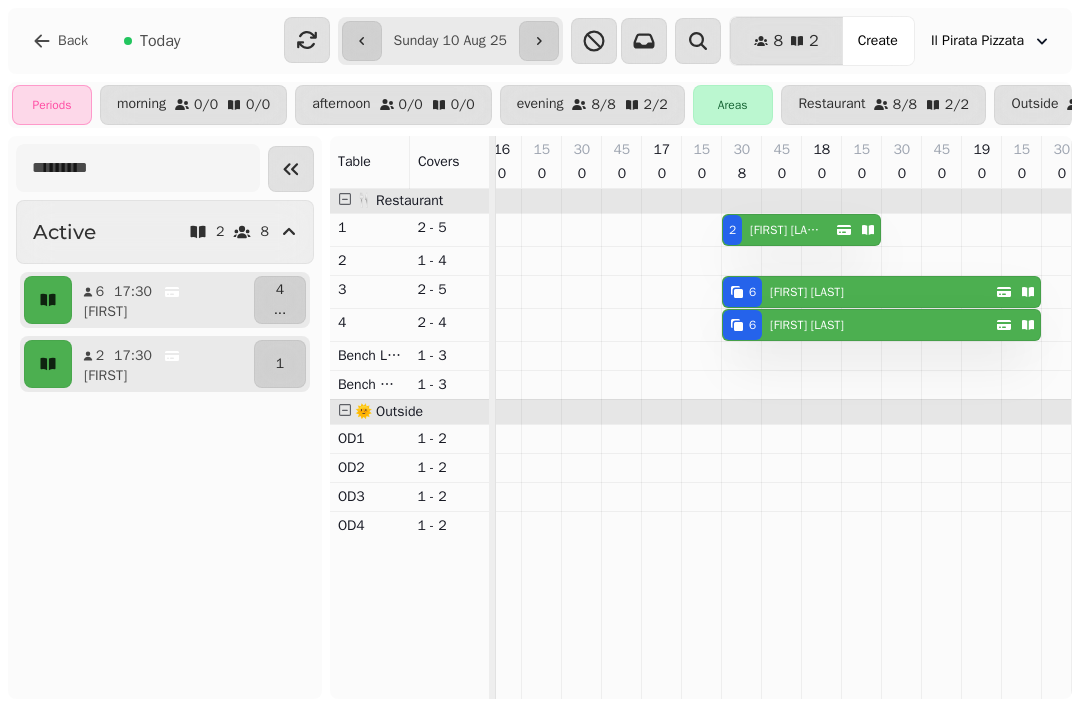 click at bounding box center (307, 40) 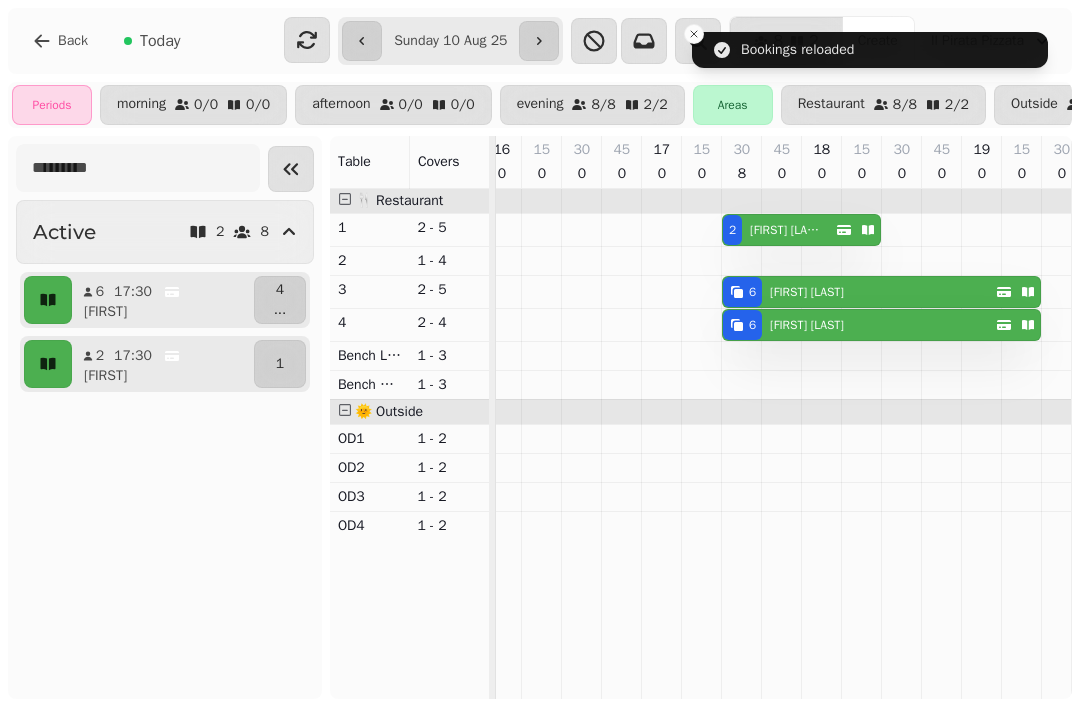 click at bounding box center [362, 41] 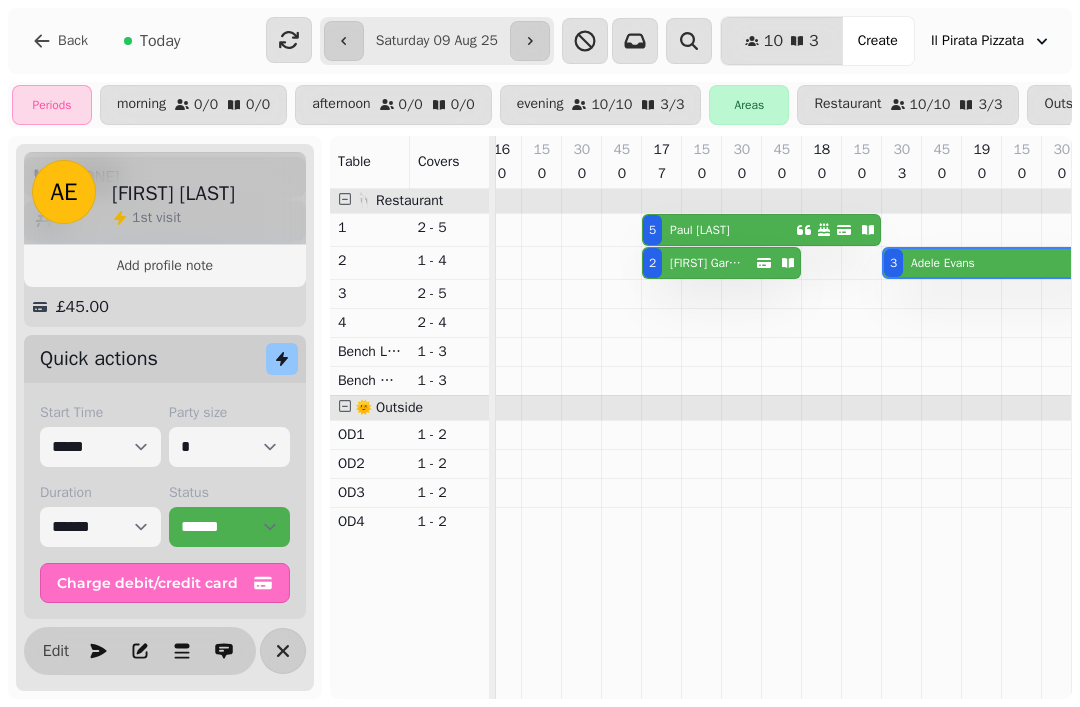 scroll, scrollTop: 269, scrollLeft: 0, axis: vertical 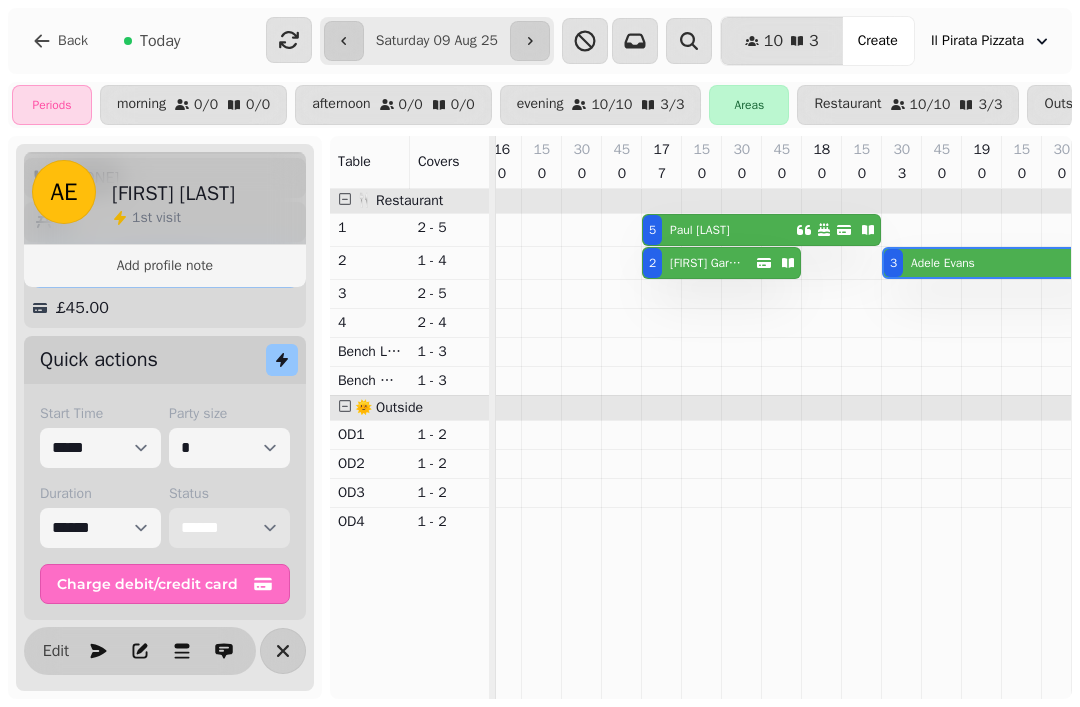 click on "**********" at bounding box center [229, 528] 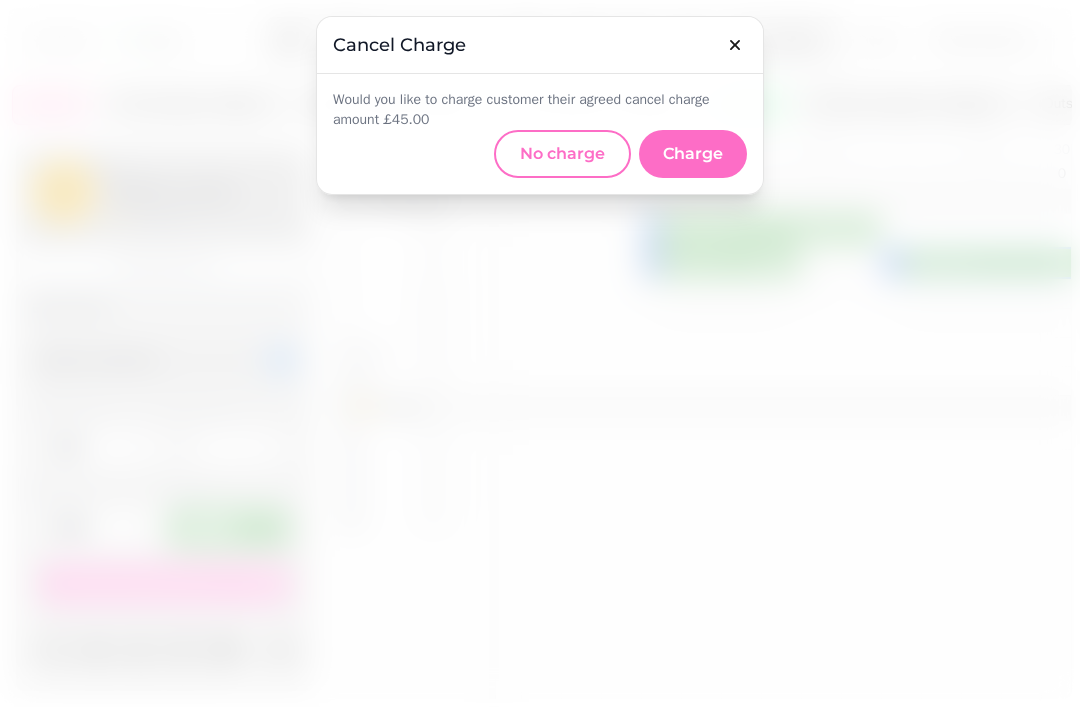 click on "No charge" at bounding box center [562, 154] 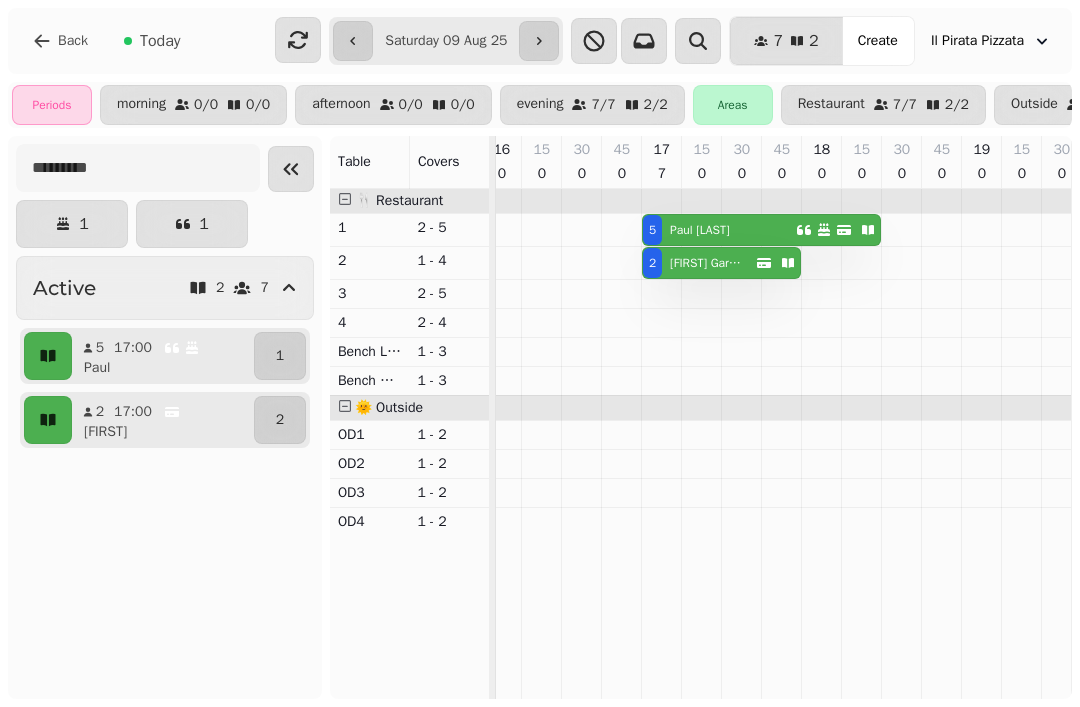 click 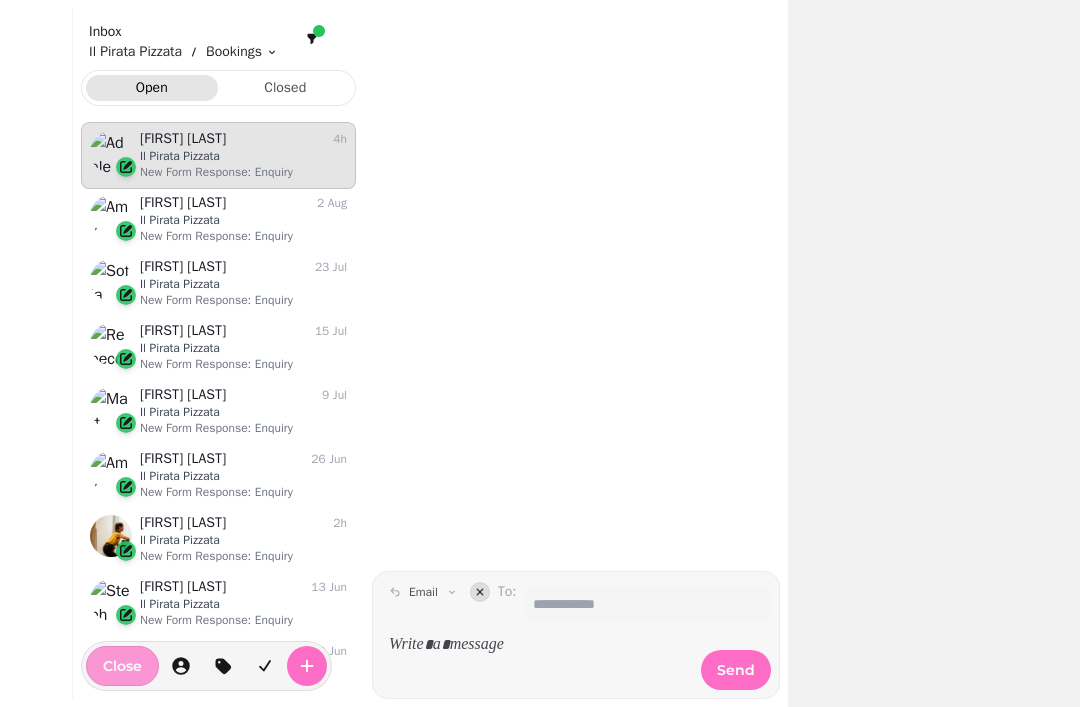 scroll, scrollTop: 1, scrollLeft: 1, axis: both 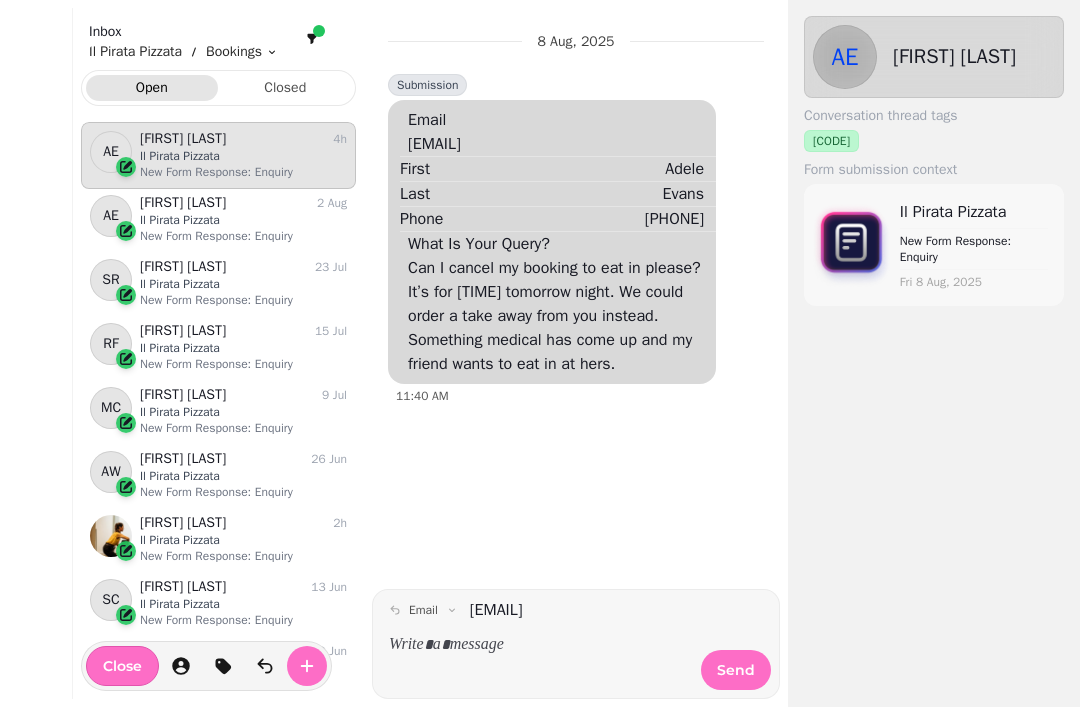 click at bounding box center [539, 645] 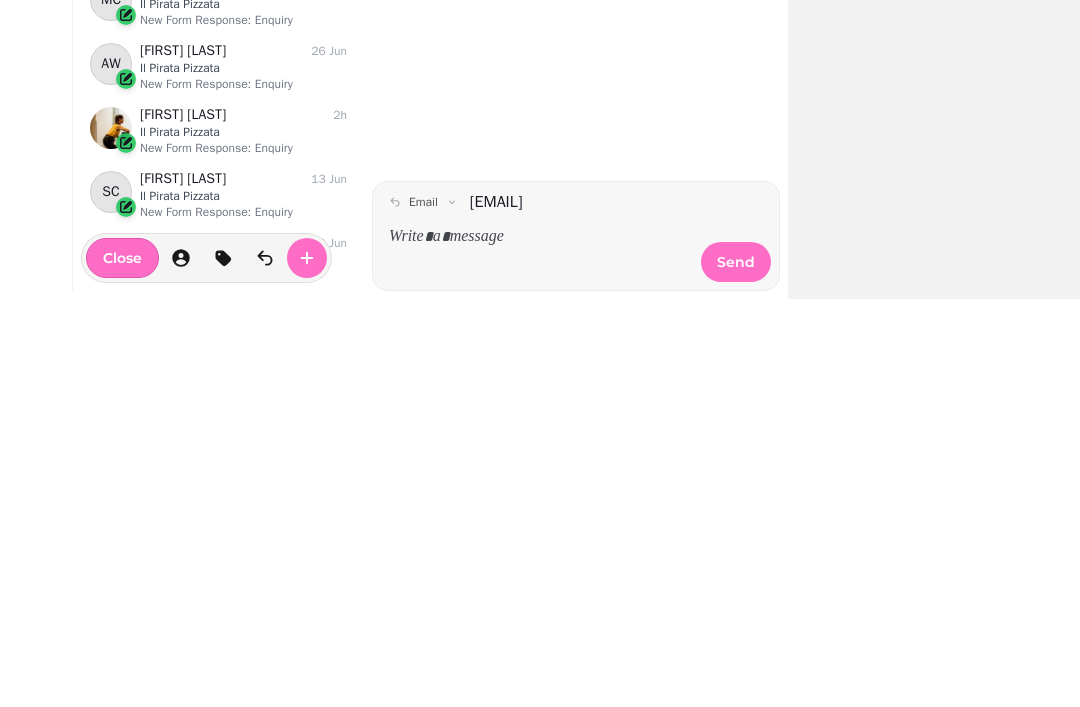 type 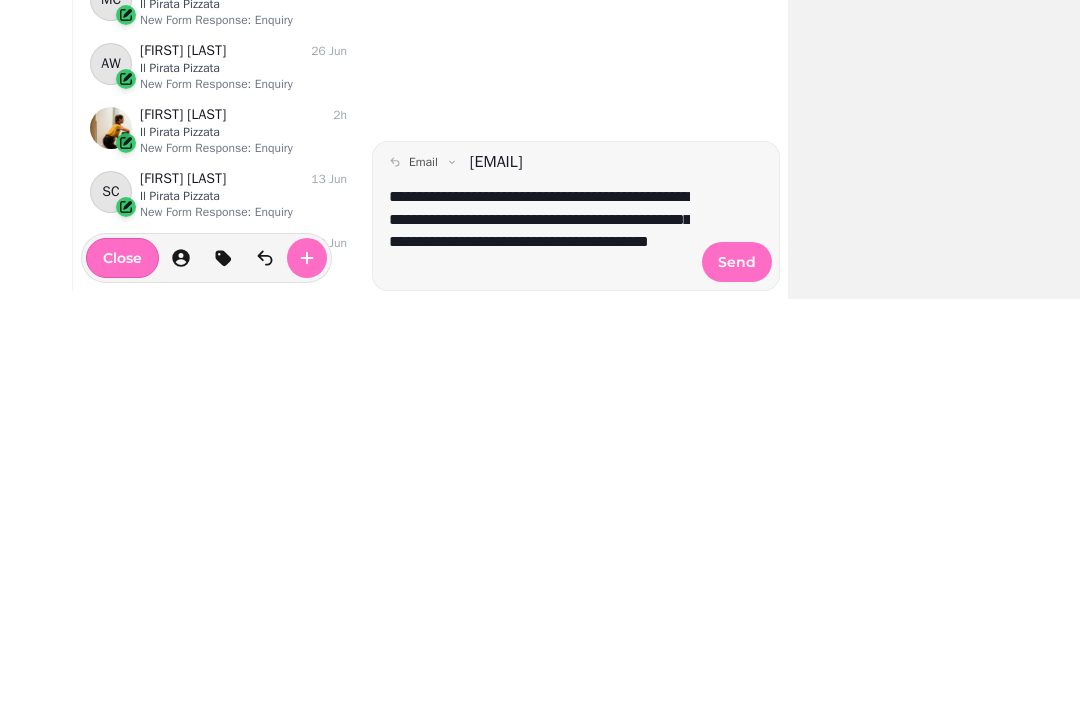click on "Send" at bounding box center [737, 670] 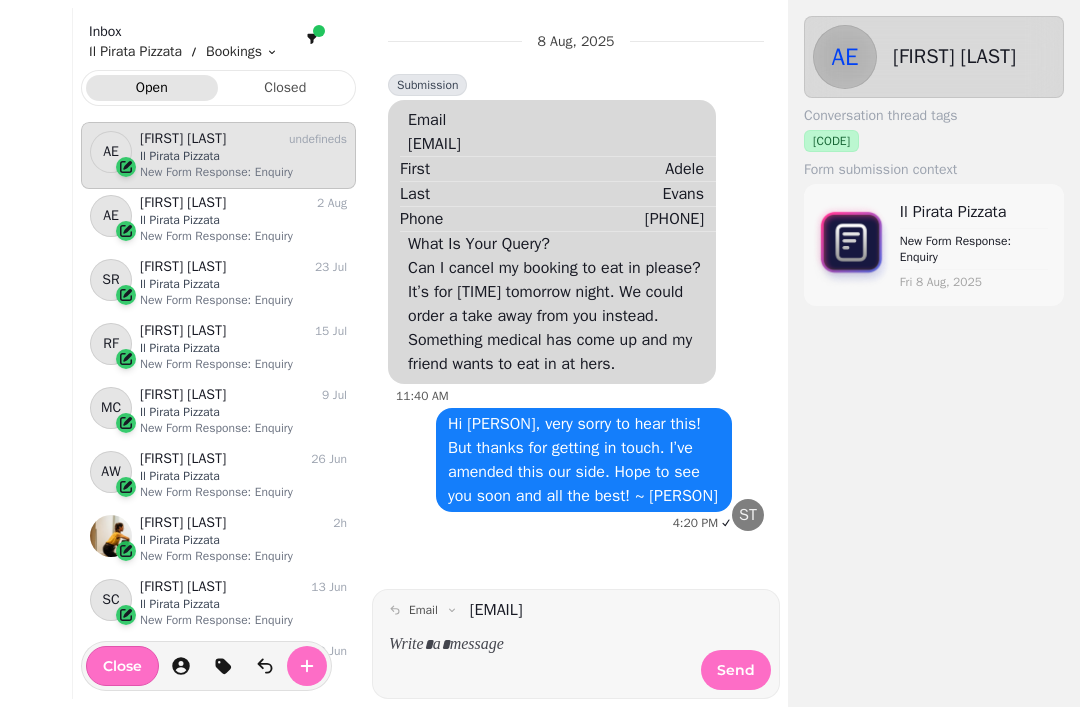 click 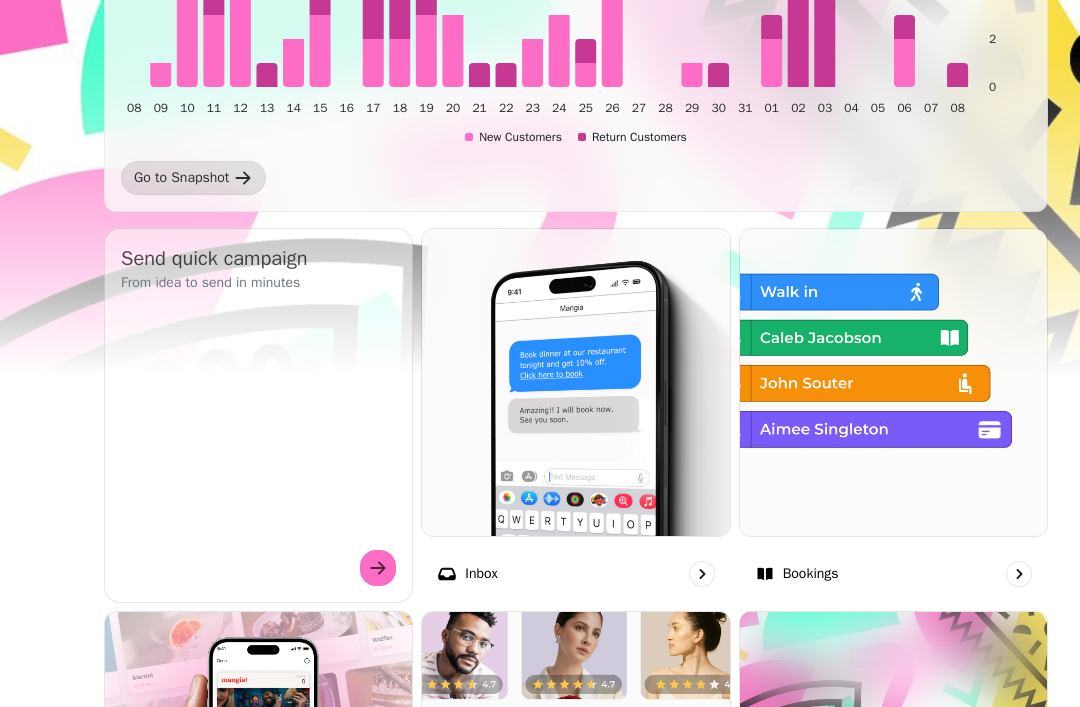 scroll, scrollTop: 493, scrollLeft: 0, axis: vertical 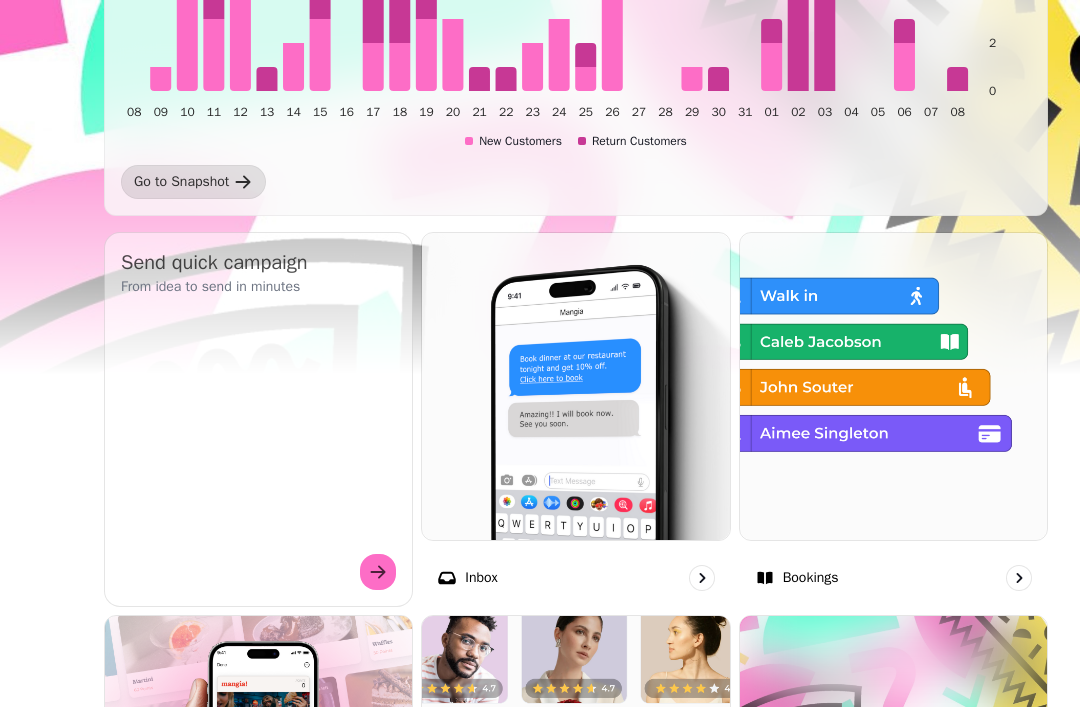 click at bounding box center (893, 386) 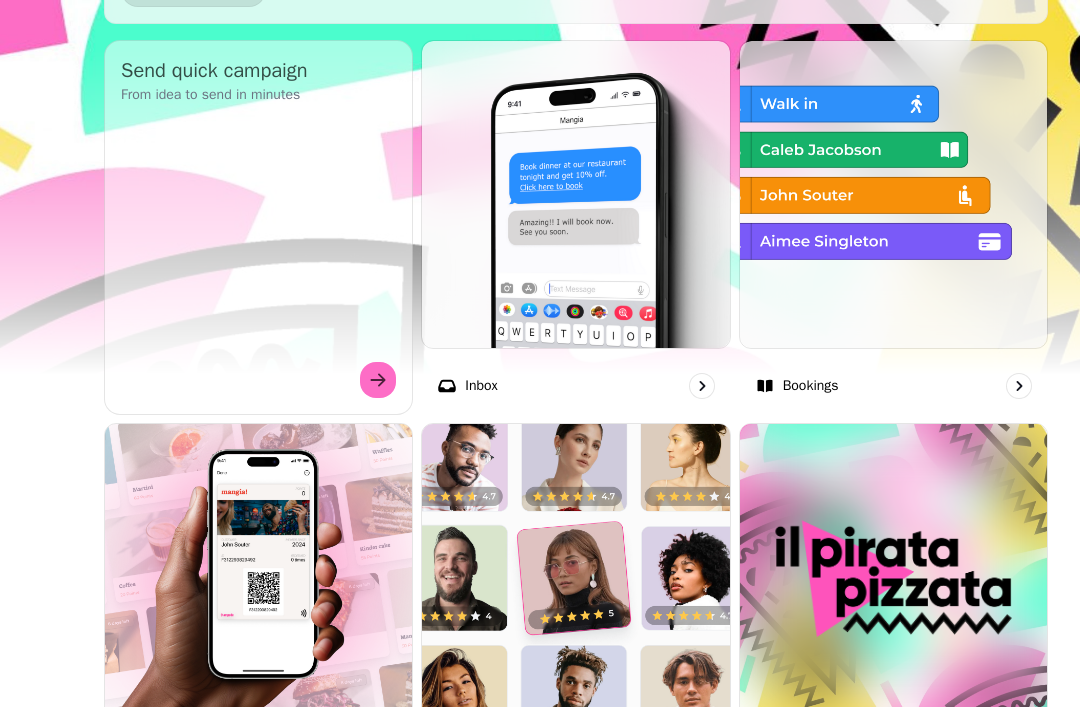 scroll, scrollTop: 805, scrollLeft: 0, axis: vertical 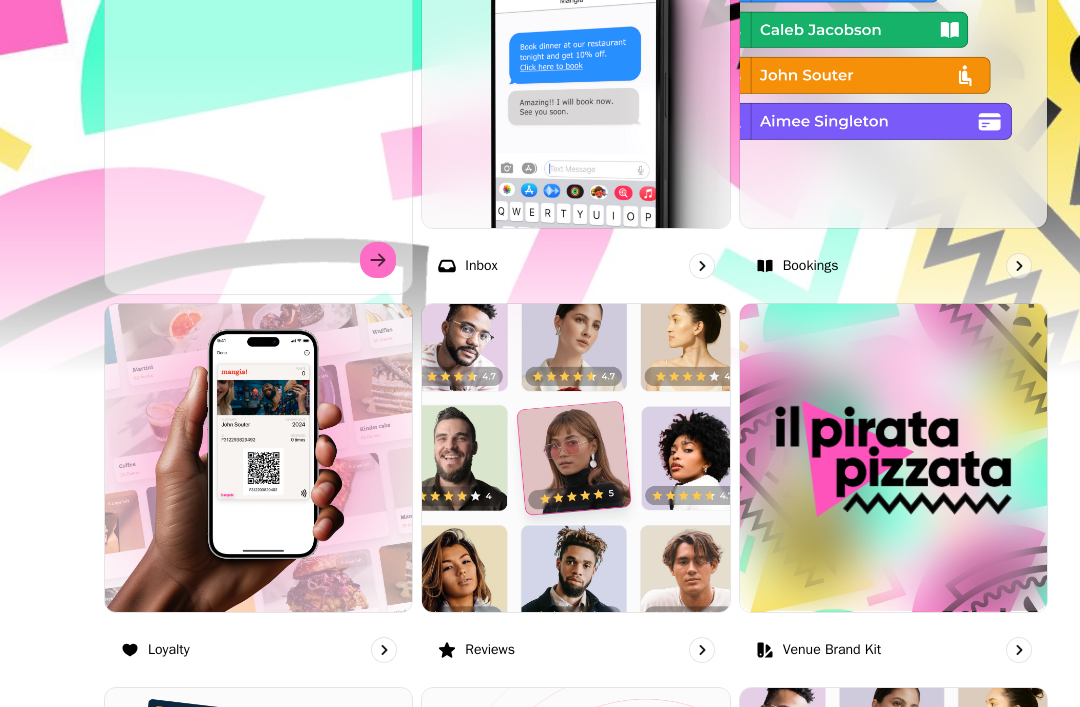 click at bounding box center (575, 74) 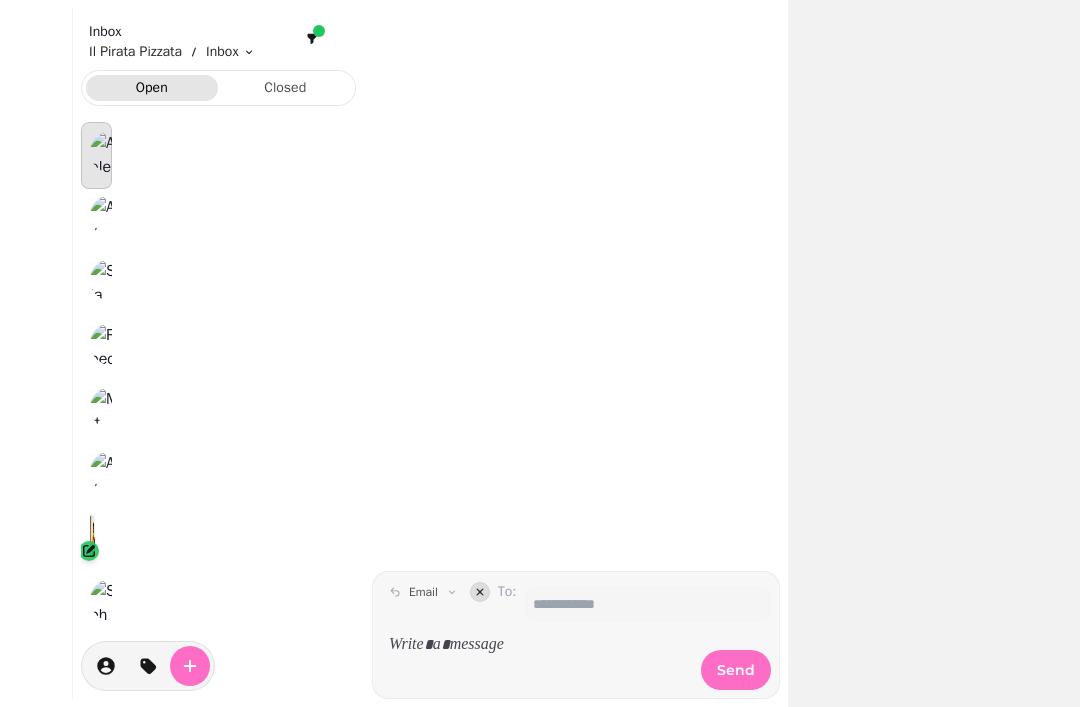 scroll, scrollTop: 1, scrollLeft: 0, axis: vertical 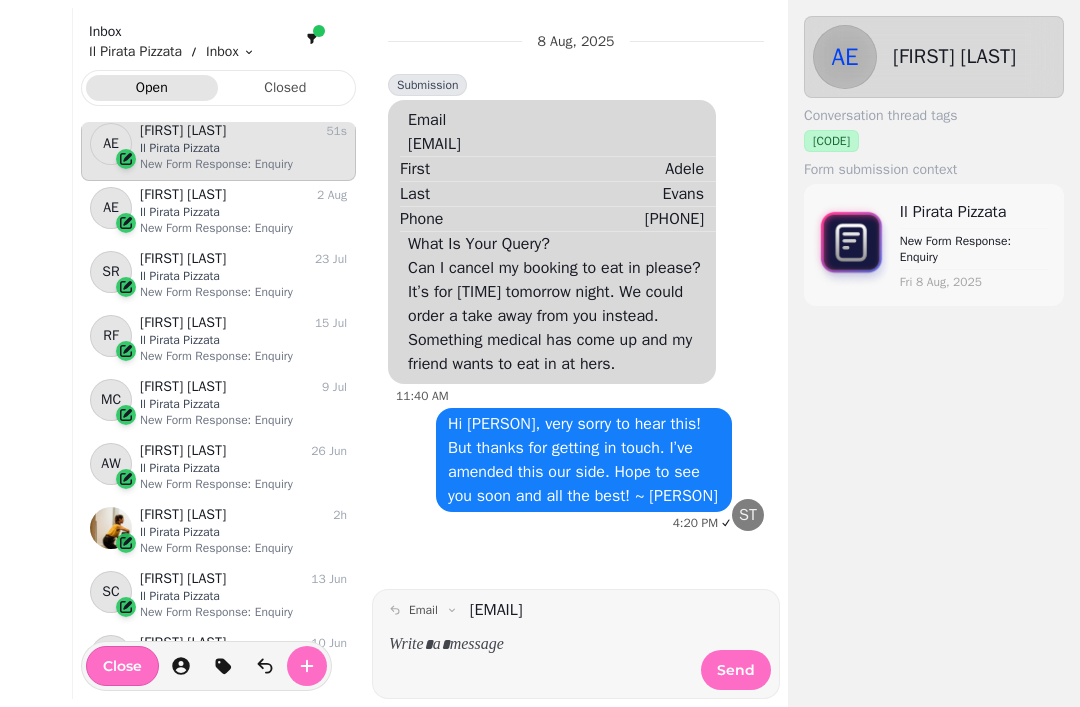 click on "New Form Response: Enquiry" at bounding box center (243, 548) 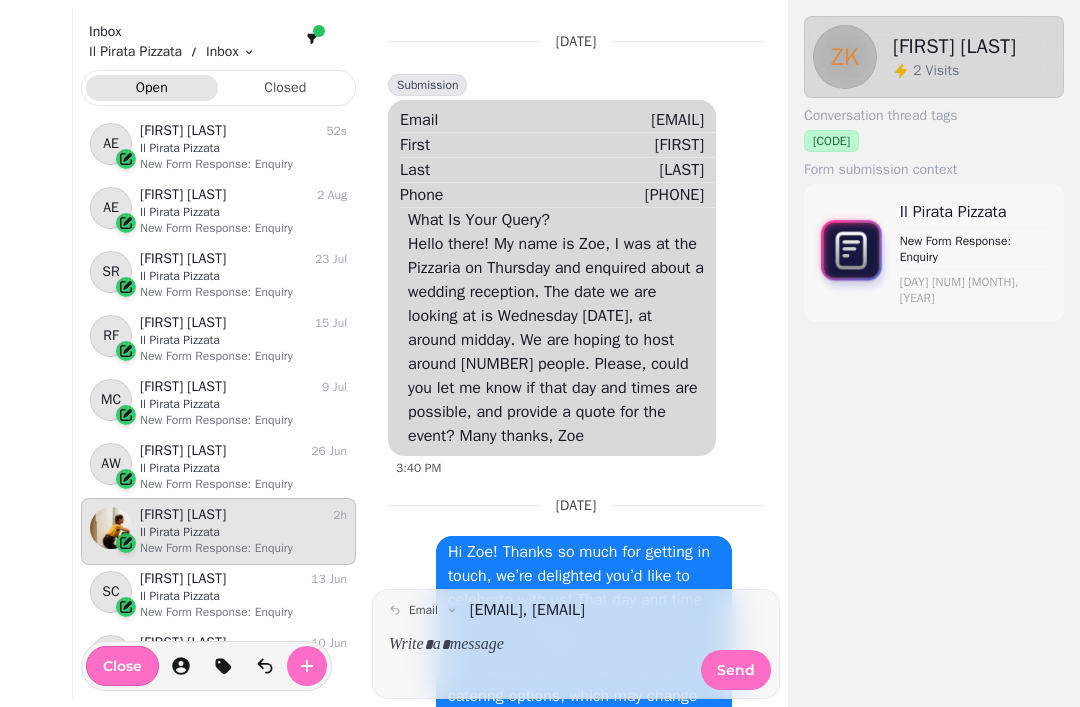 click at bounding box center (539, 645) 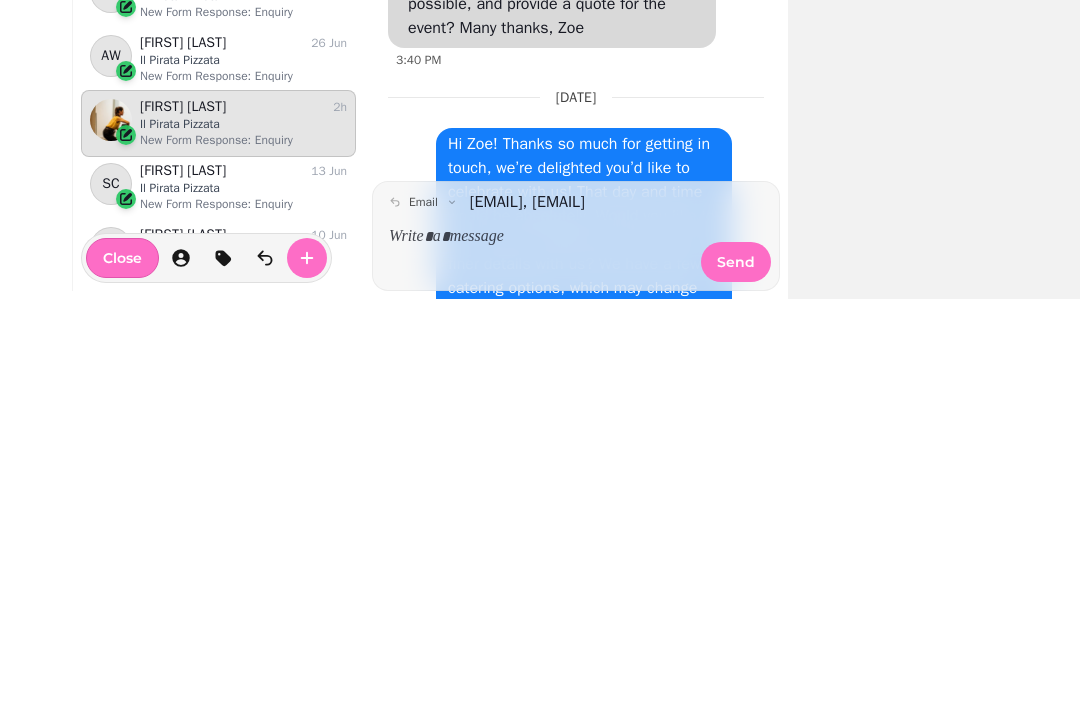 type 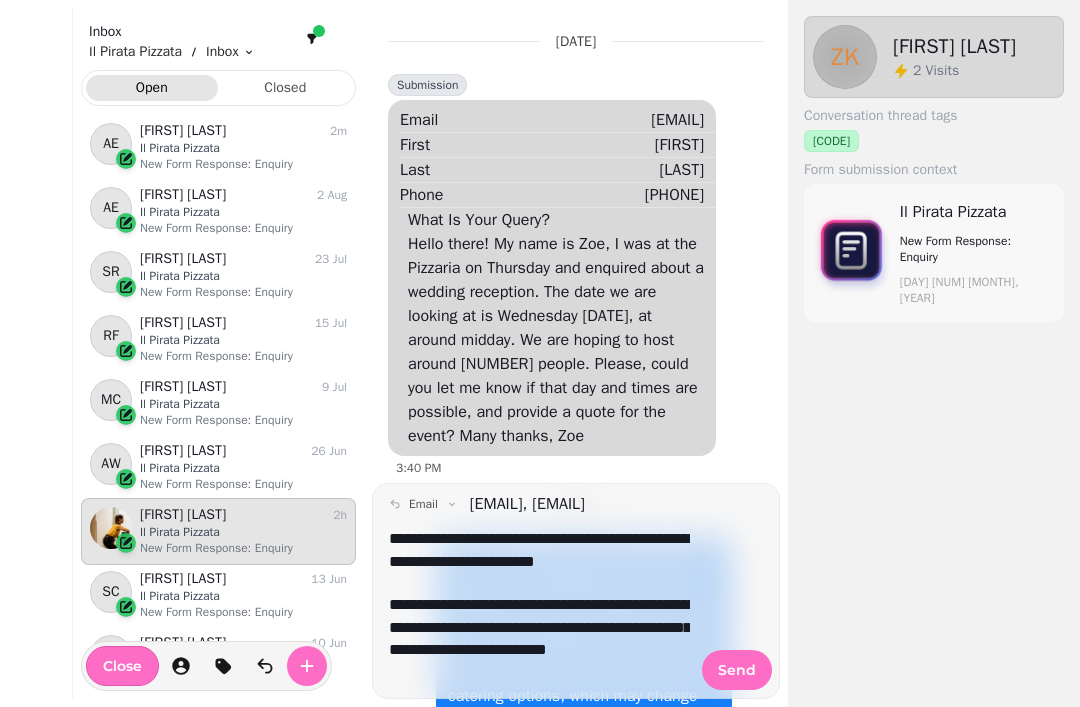 click on "Inbox" at bounding box center [172, 32] 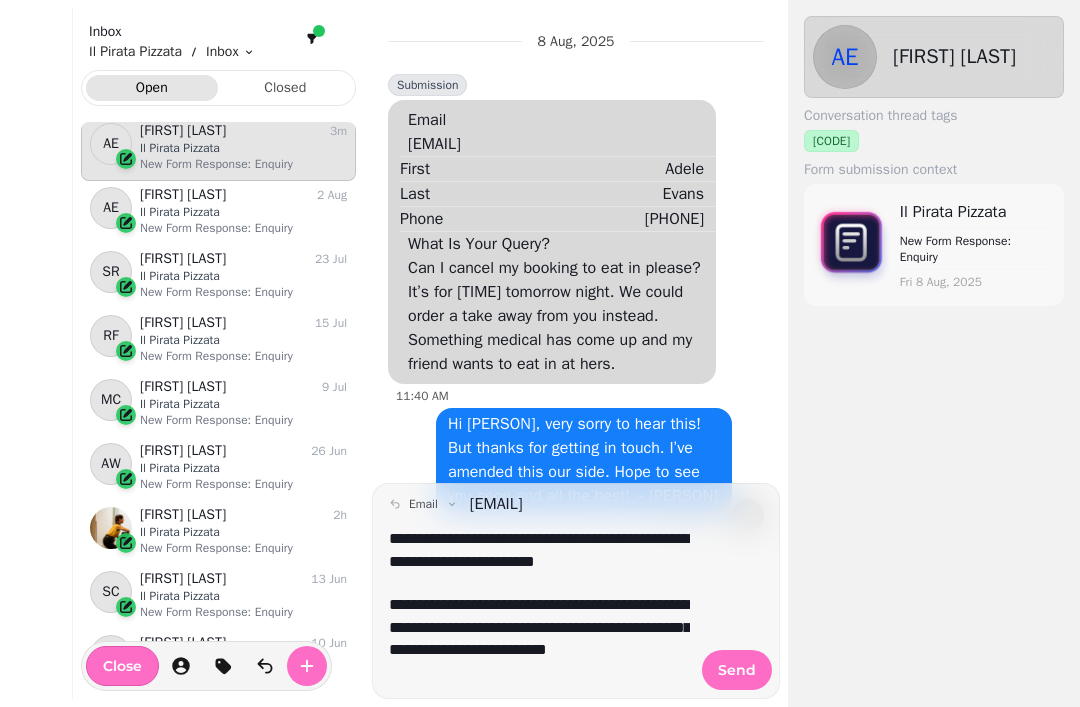 click 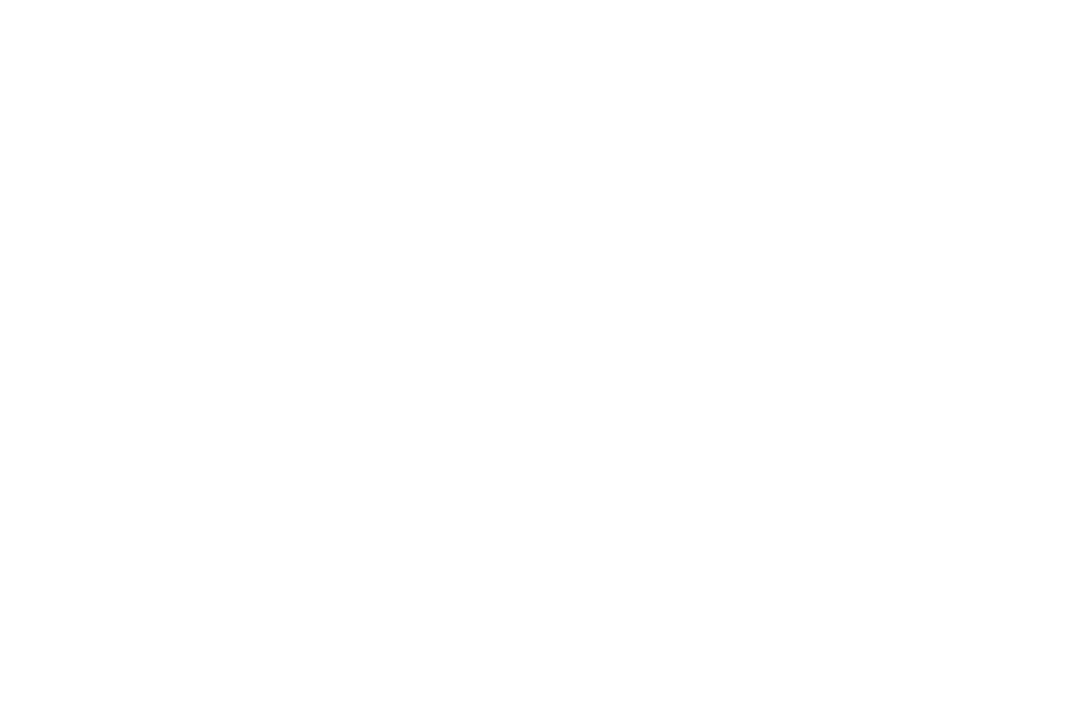 select on "**" 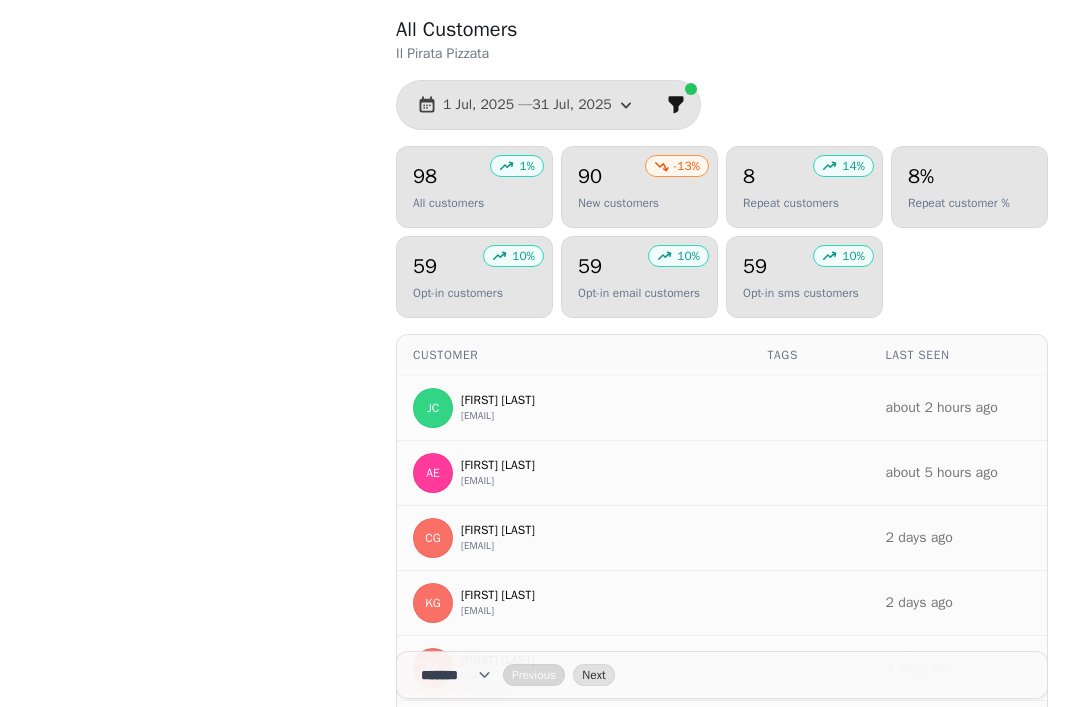 click at bounding box center (186, 281) 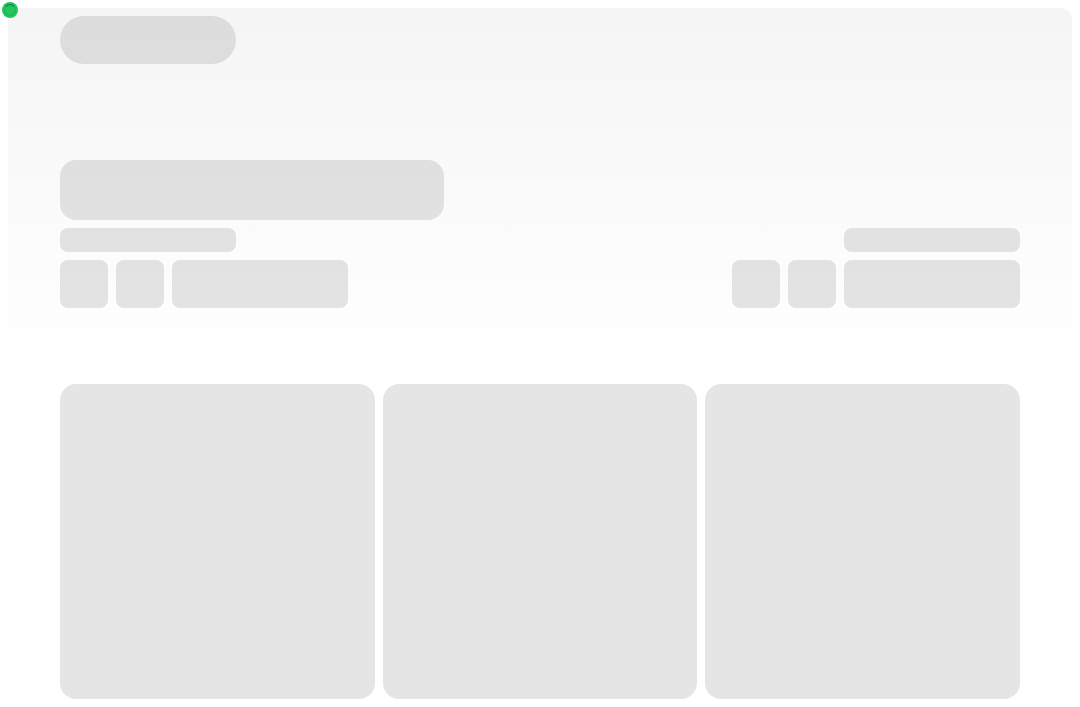 scroll, scrollTop: 0, scrollLeft: 0, axis: both 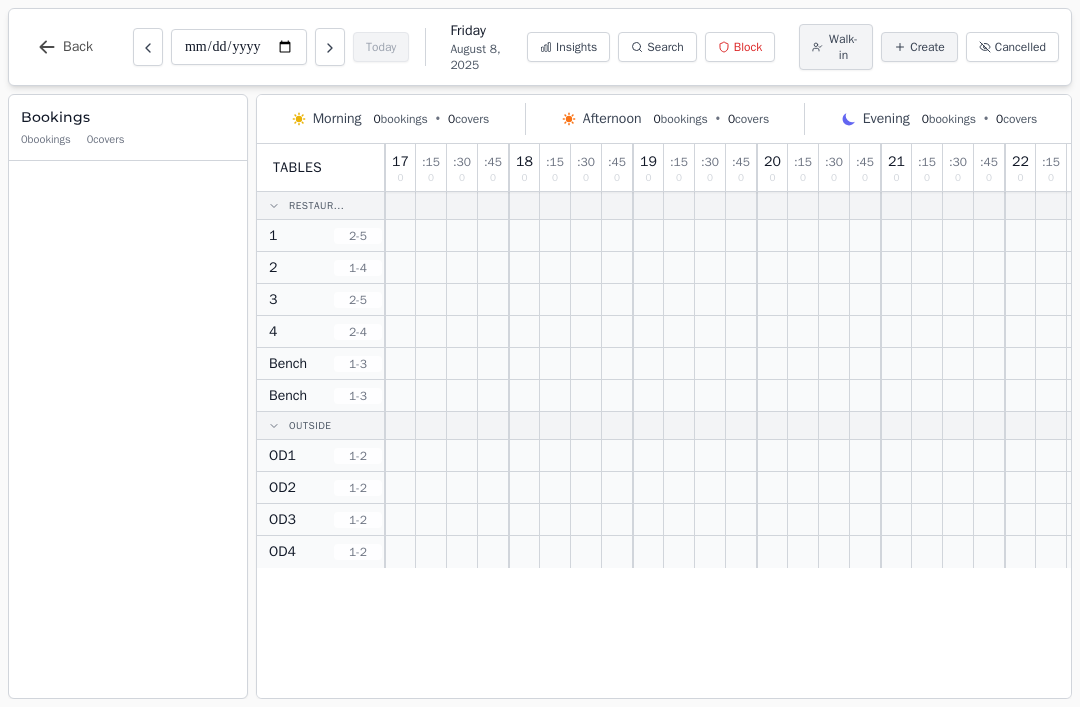click on "Back" at bounding box center (78, 47) 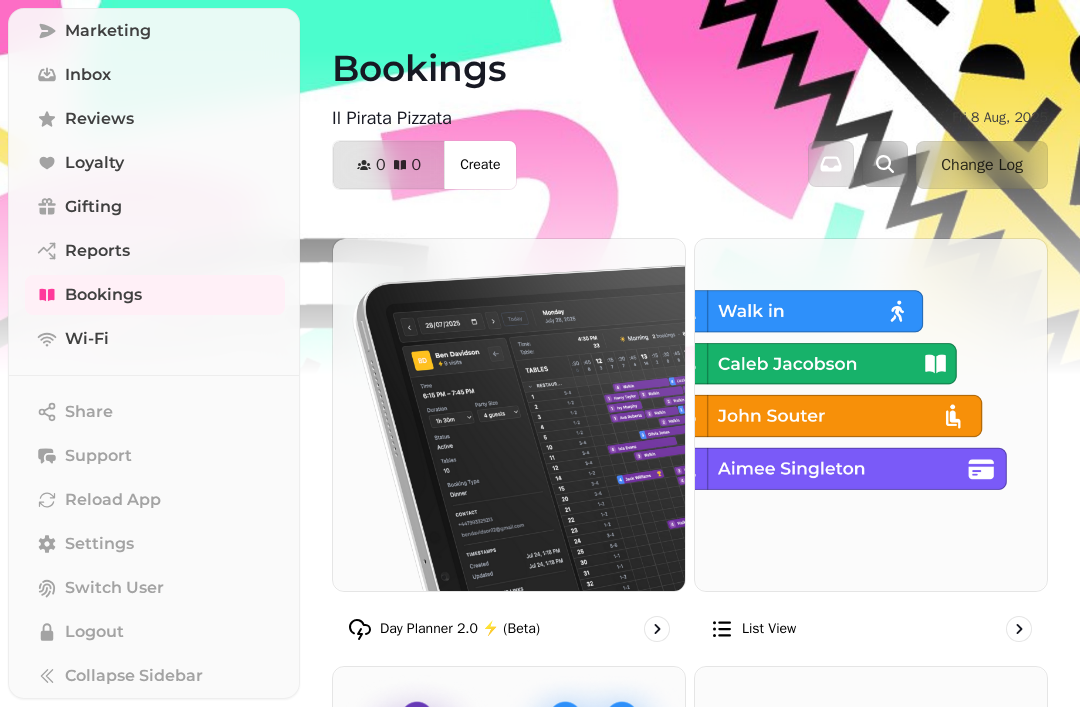 scroll, scrollTop: 208, scrollLeft: 0, axis: vertical 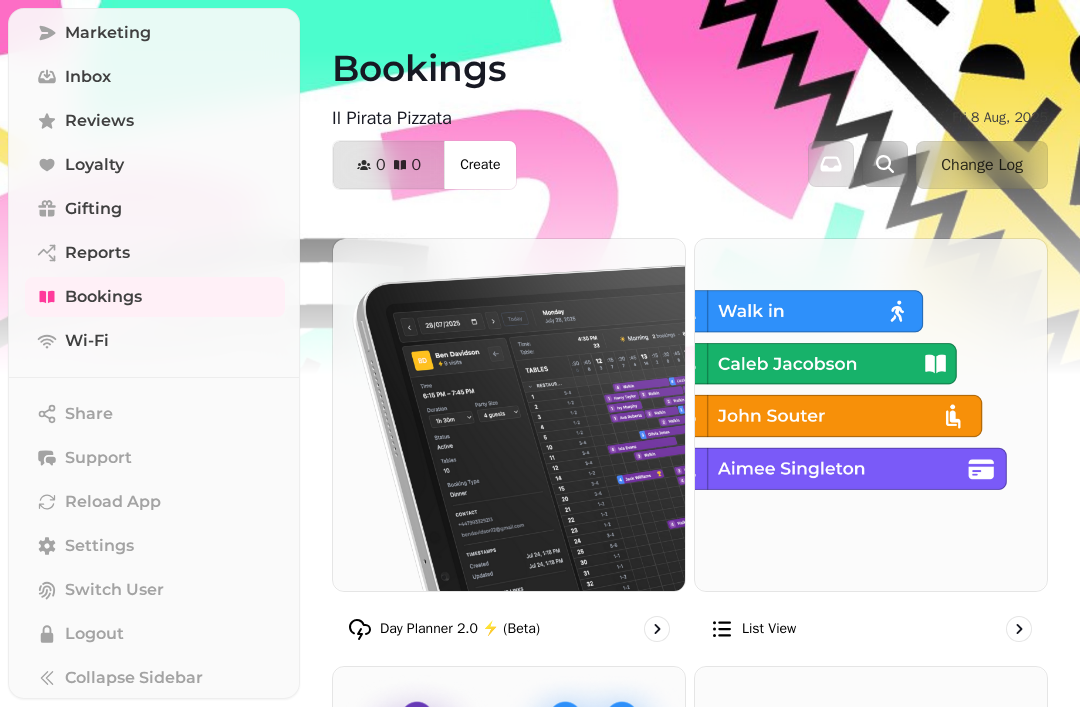 click on "Logout" at bounding box center [94, 634] 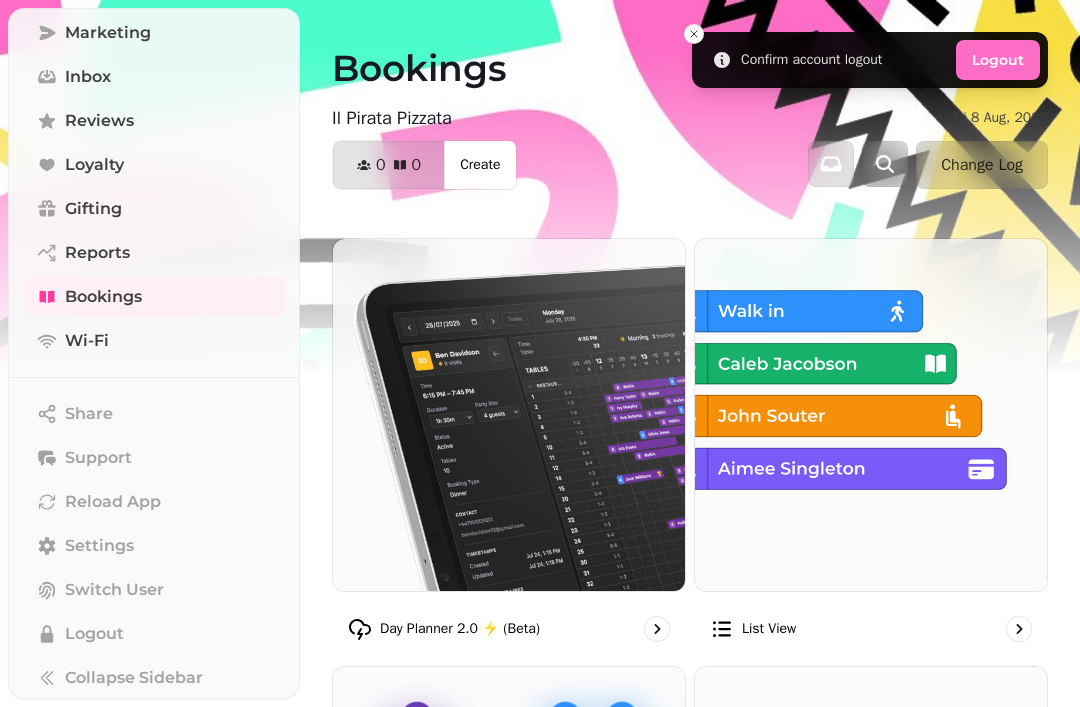 click on "Switch User" at bounding box center [155, 590] 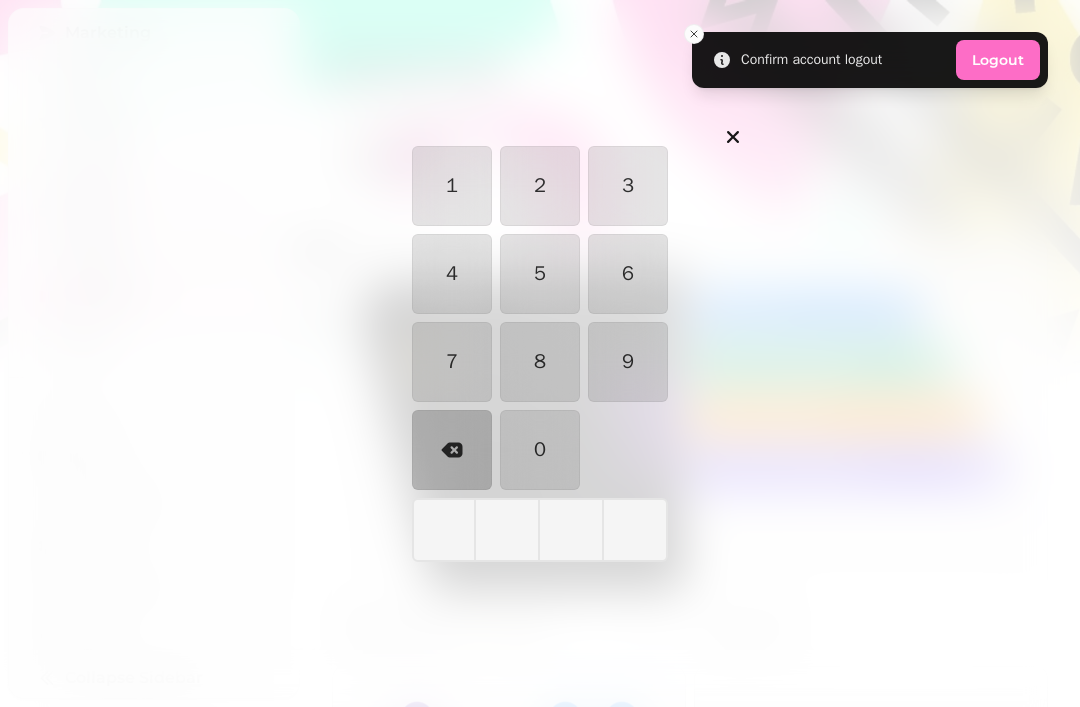 click on "7" at bounding box center [452, 362] 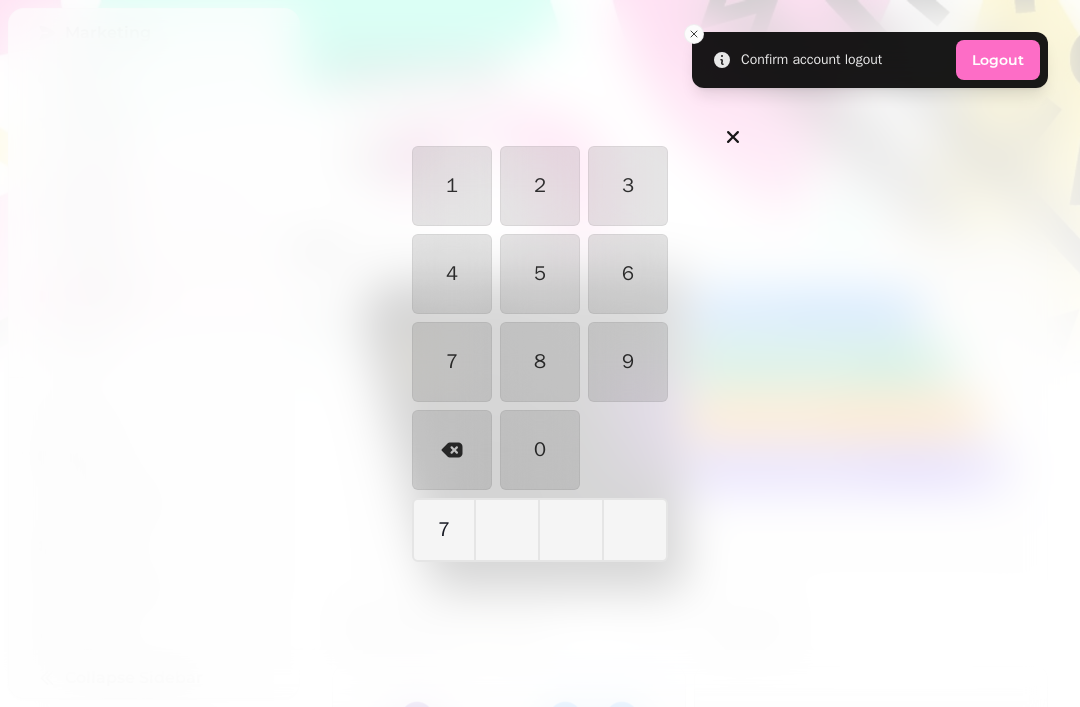 click on "2" at bounding box center [540, 186] 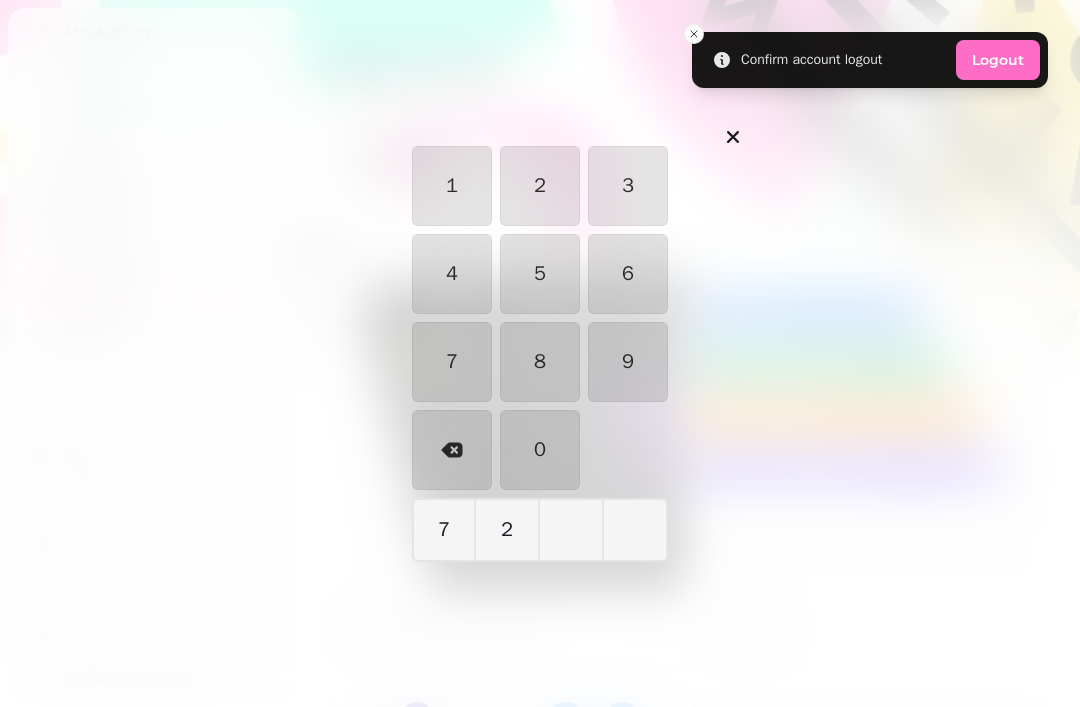 click on "4" at bounding box center (452, 274) 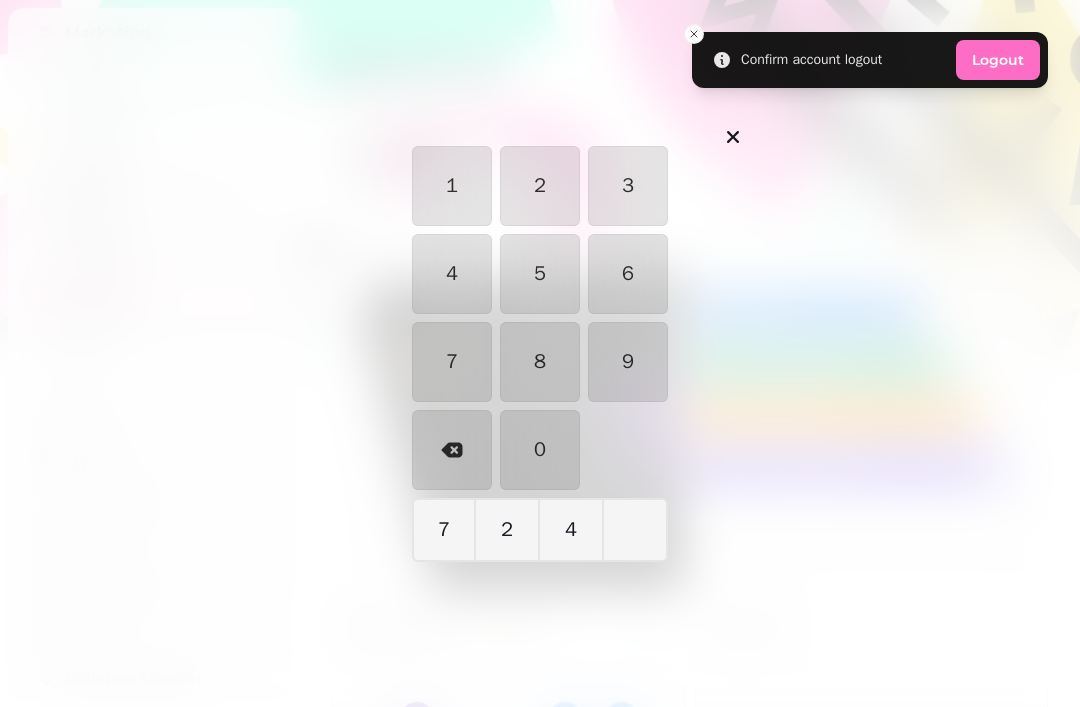 click on "2" at bounding box center (540, 186) 